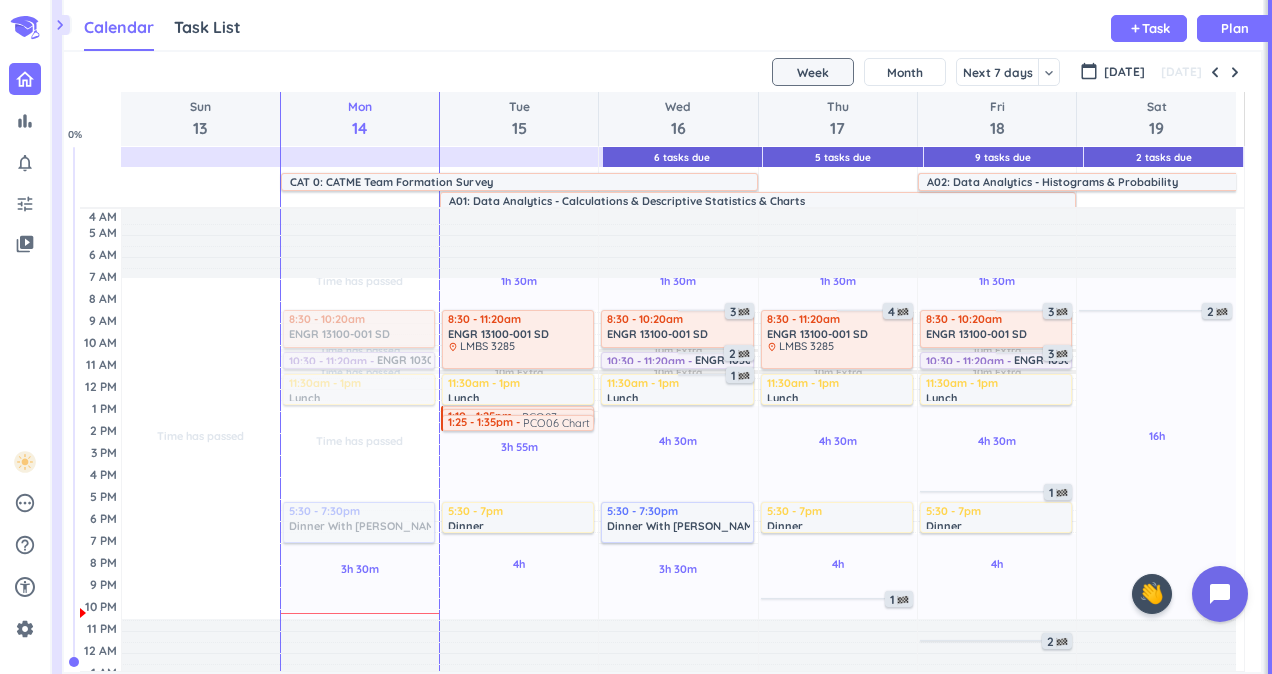 scroll, scrollTop: 0, scrollLeft: 0, axis: both 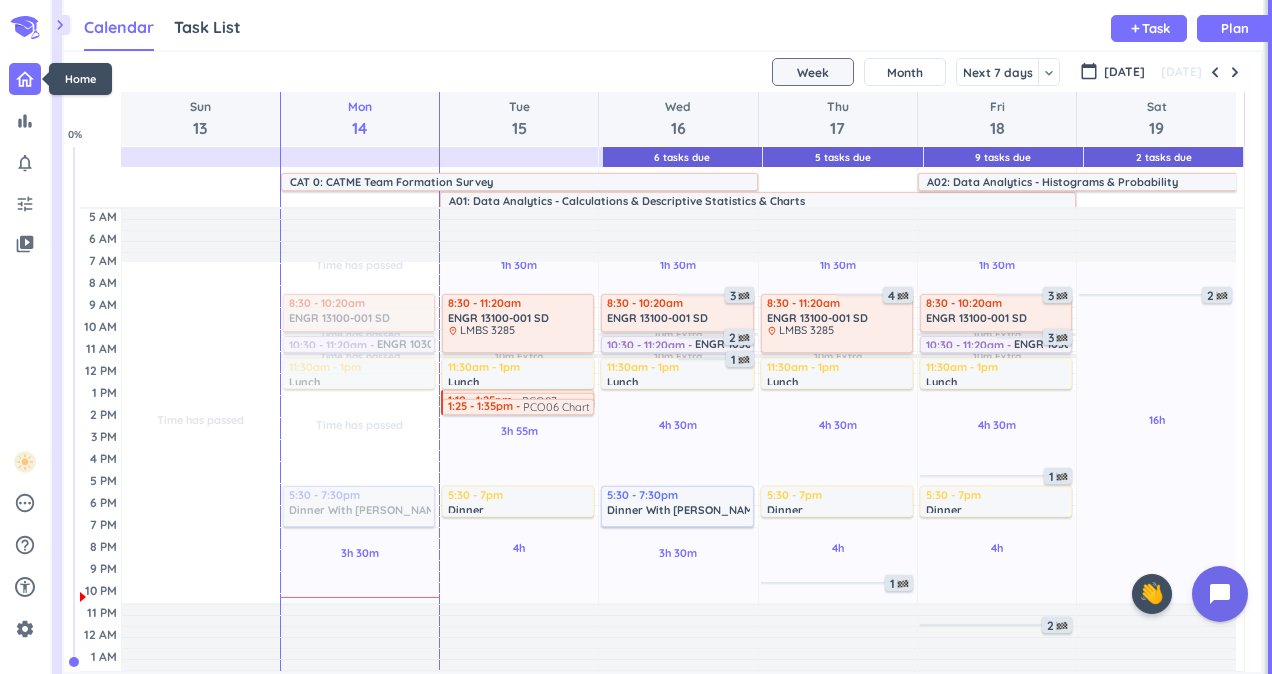 click 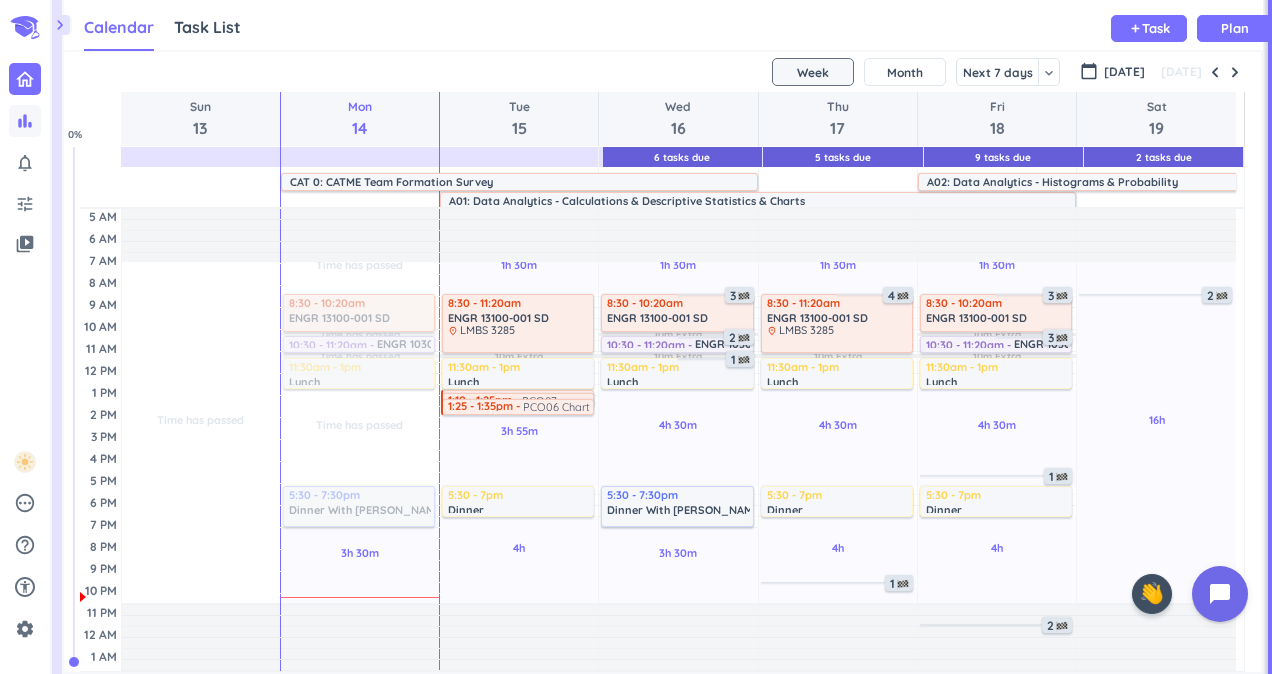 click on "bar_chart" at bounding box center (25, 121) 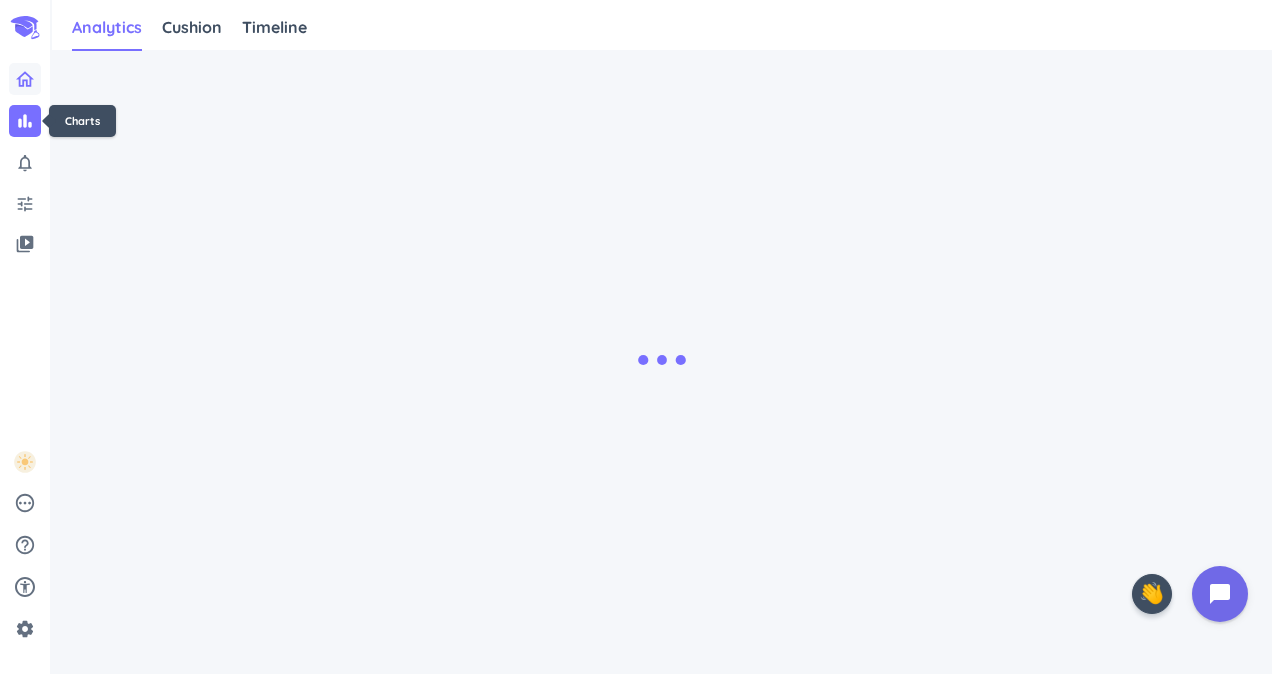 click 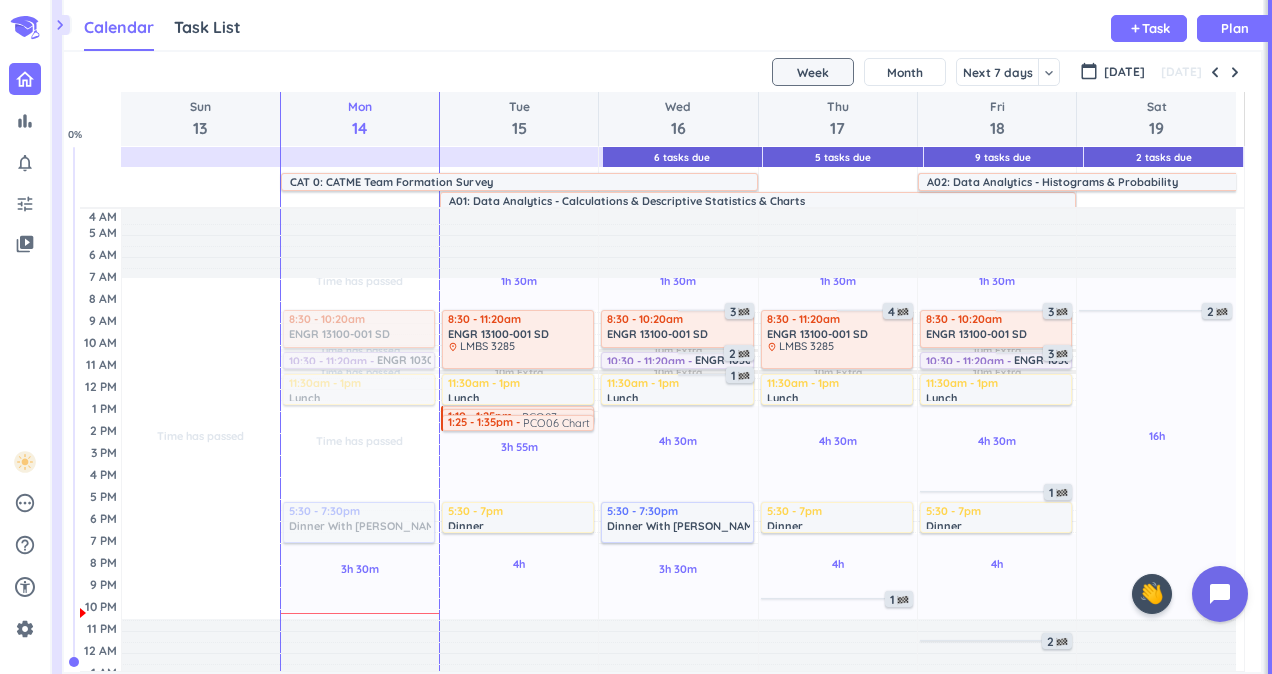 scroll, scrollTop: 9, scrollLeft: 8, axis: both 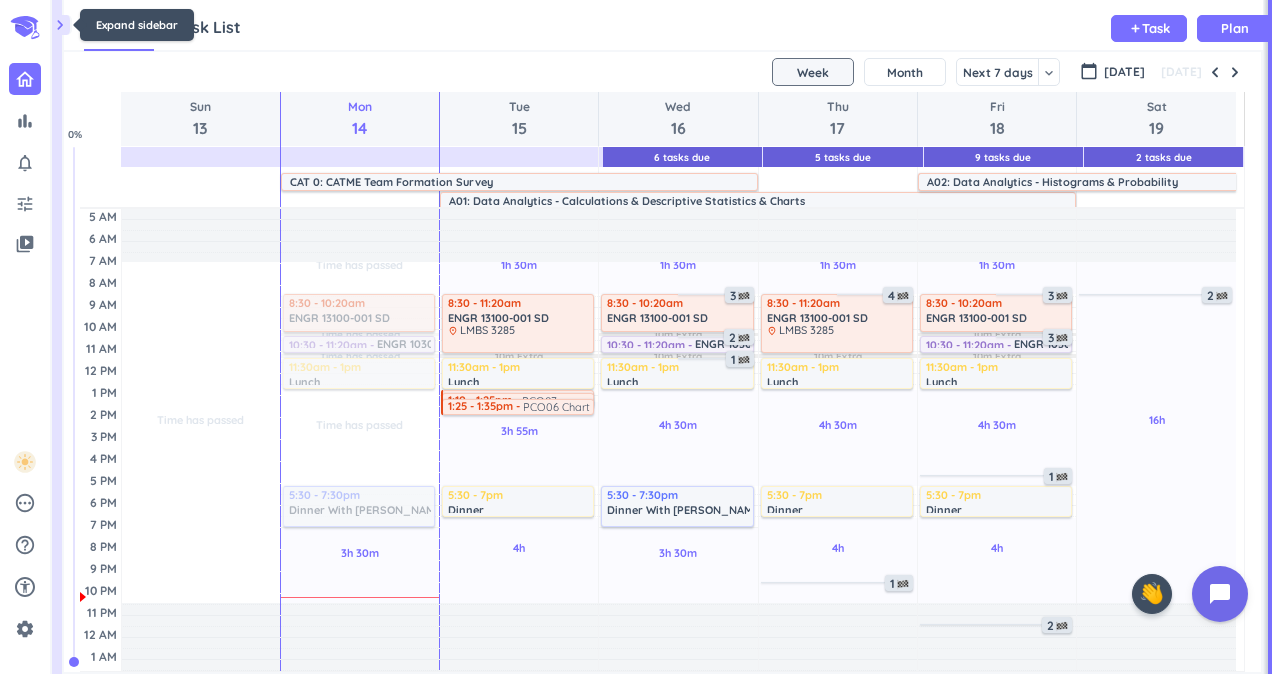 click on "chevron_right" at bounding box center (60, 25) 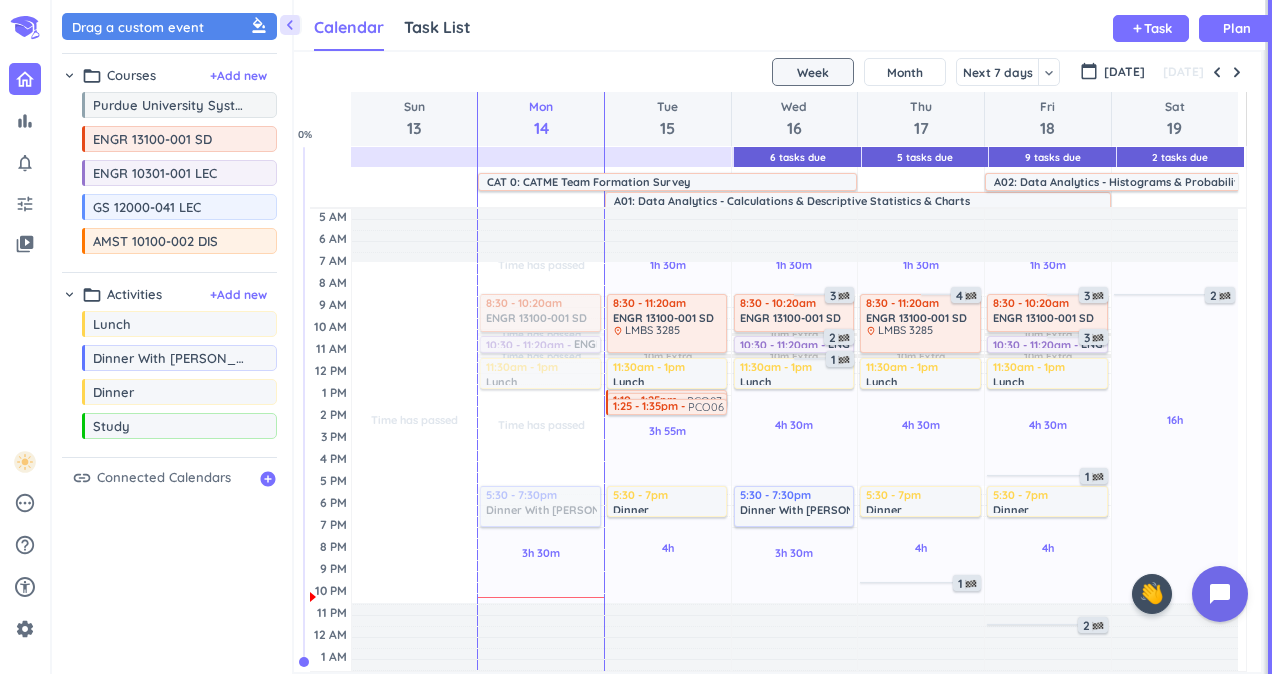 scroll, scrollTop: 42, scrollLeft: 963, axis: both 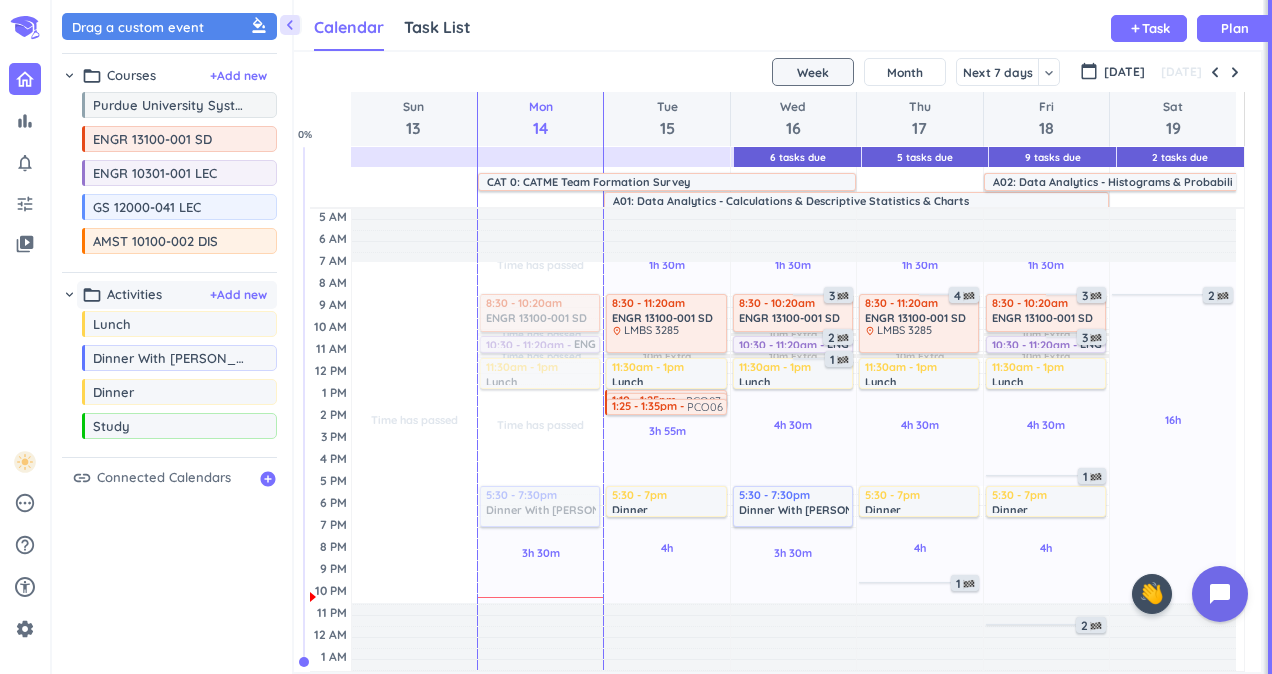 click on "folder_open Activities   +  Add new" at bounding box center [177, 295] 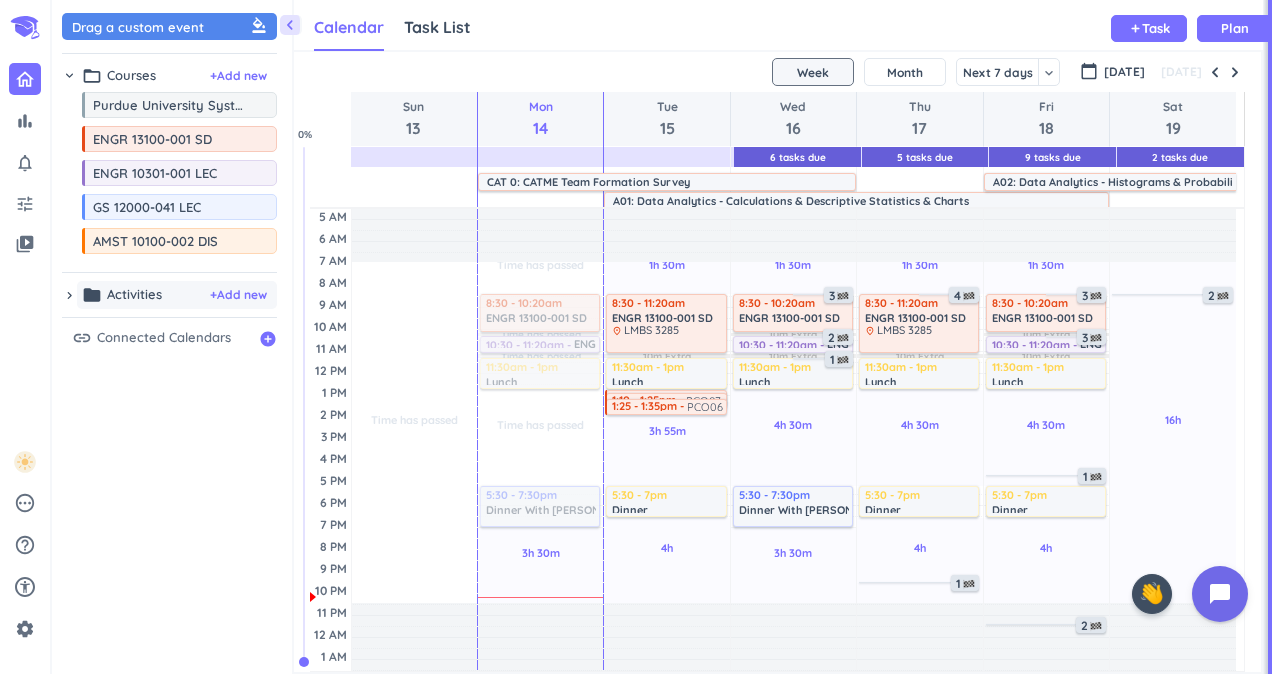 click on "folder Activities   +  Add new" at bounding box center (177, 295) 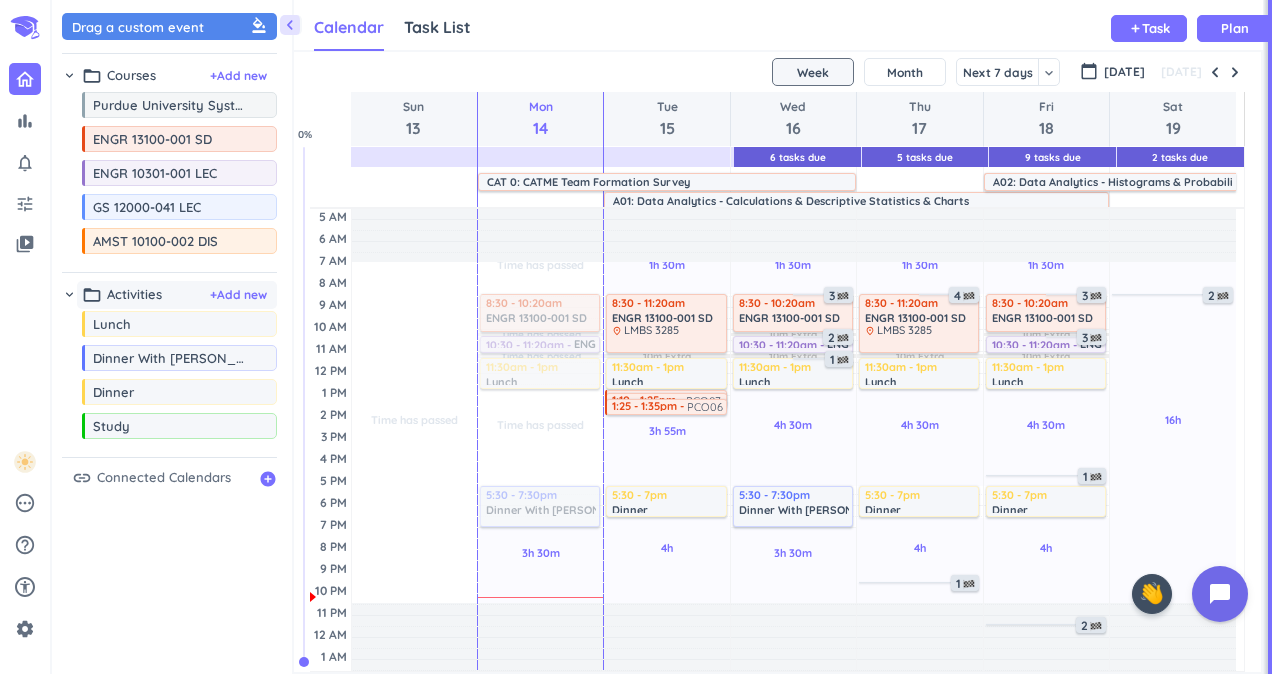 click on "folder_open Activities   +  Add new" at bounding box center (177, 295) 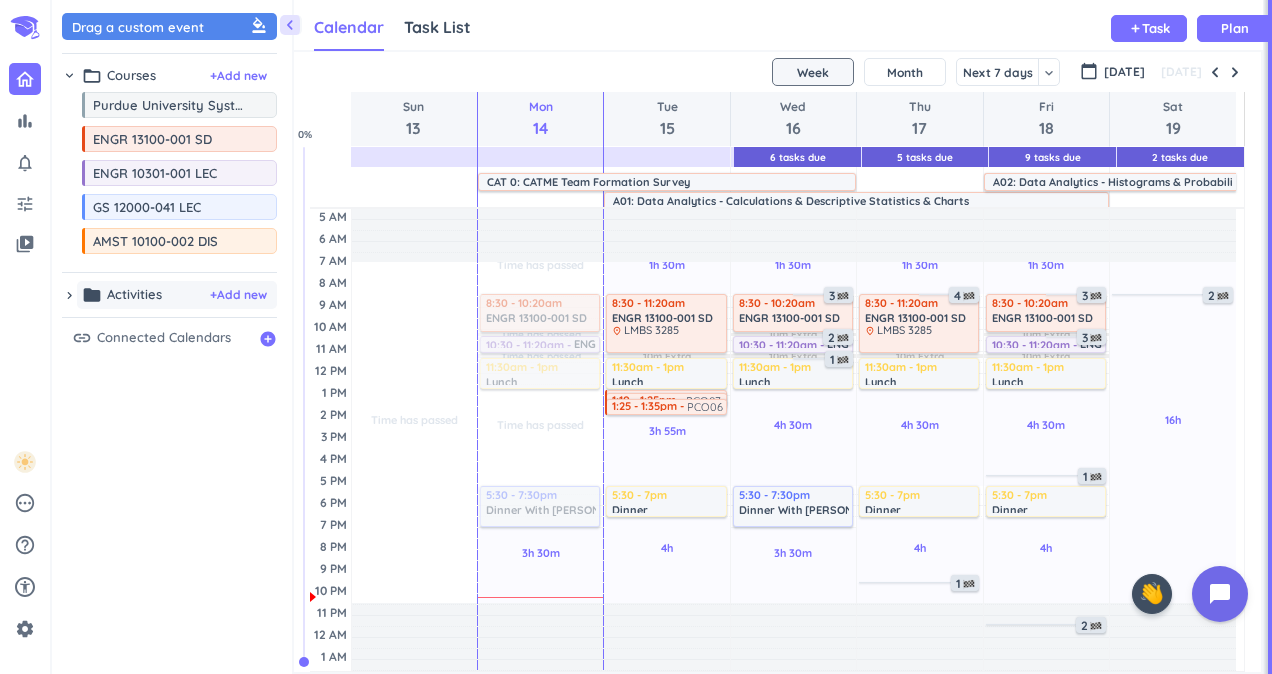 click on "Activities" at bounding box center (134, 295) 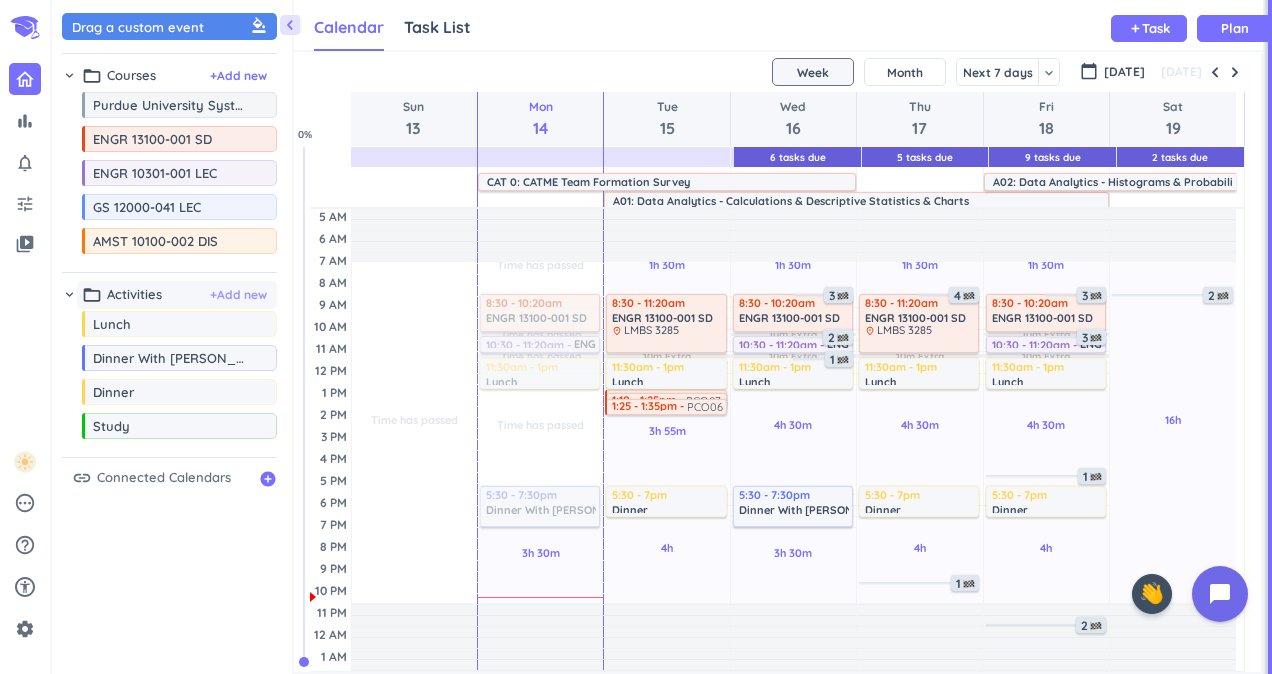 click on "+  Add new" at bounding box center (238, 295) 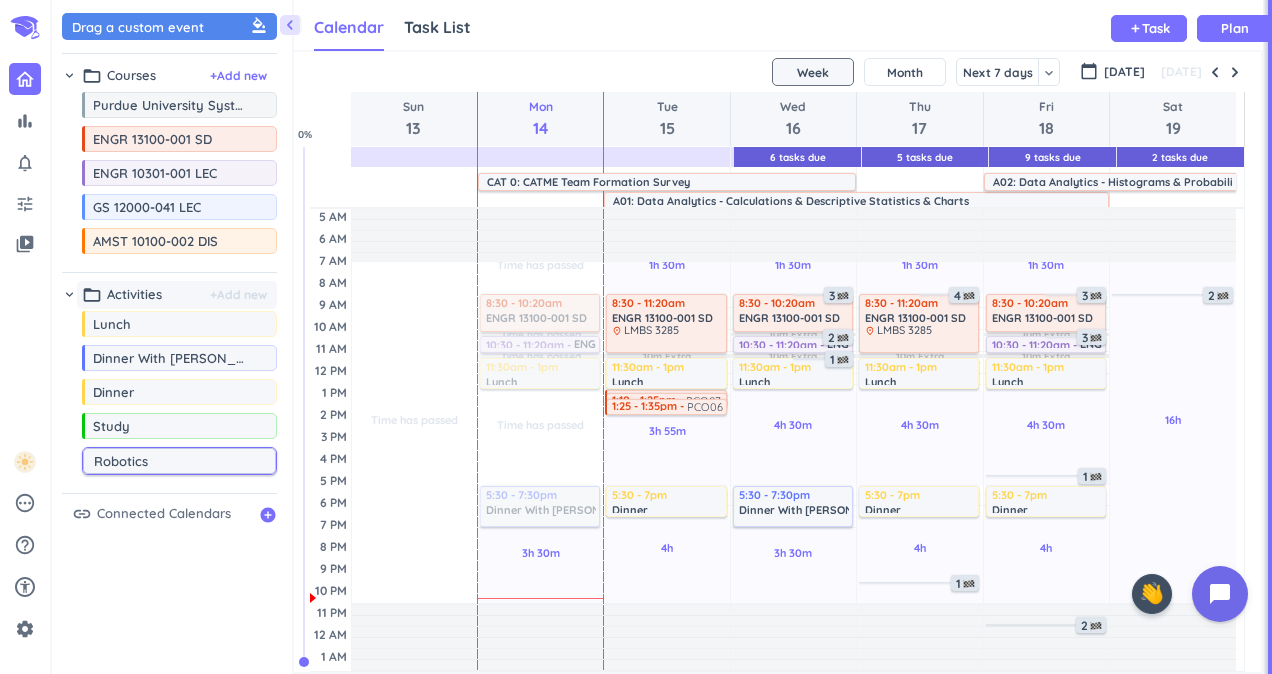 type on "Robotics" 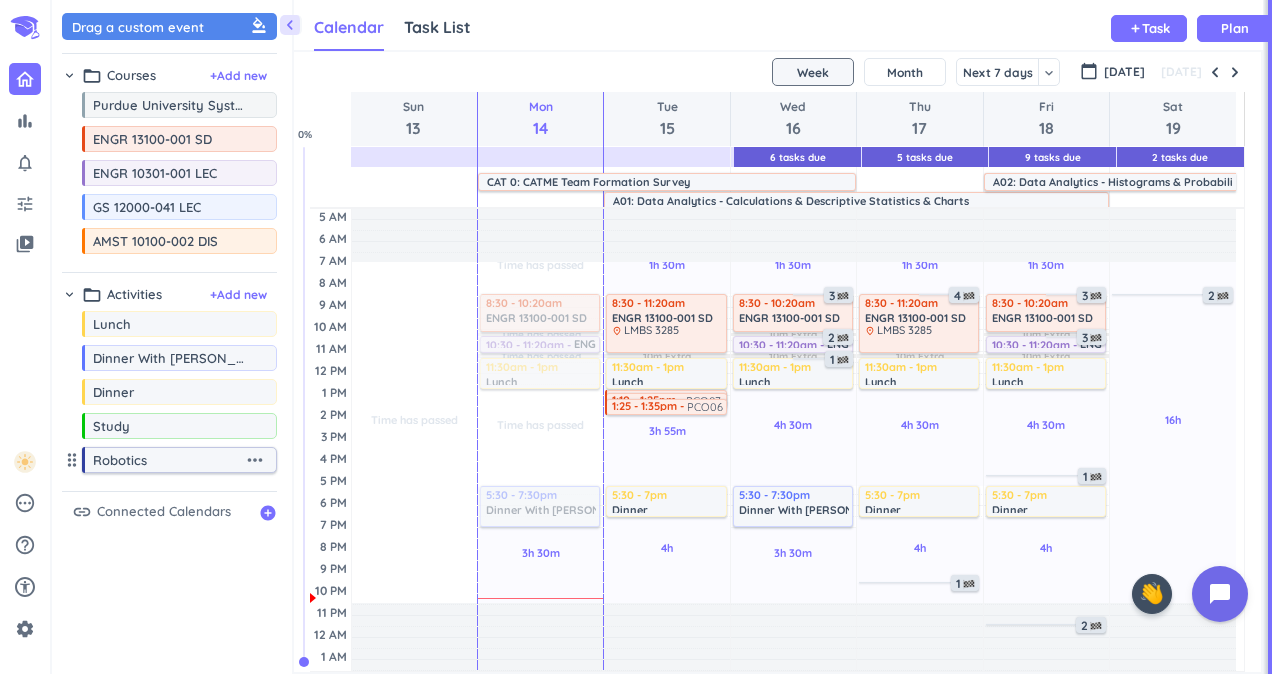 click on "more_horiz" at bounding box center [255, 460] 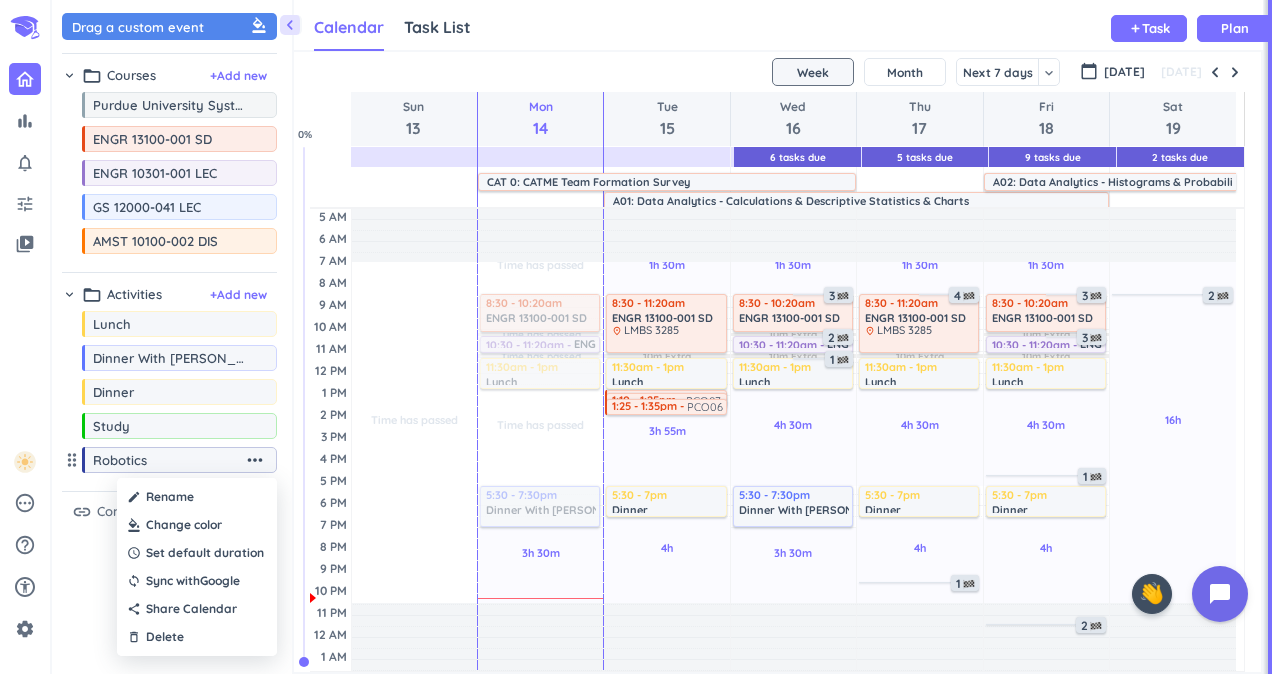 click at bounding box center [197, 525] 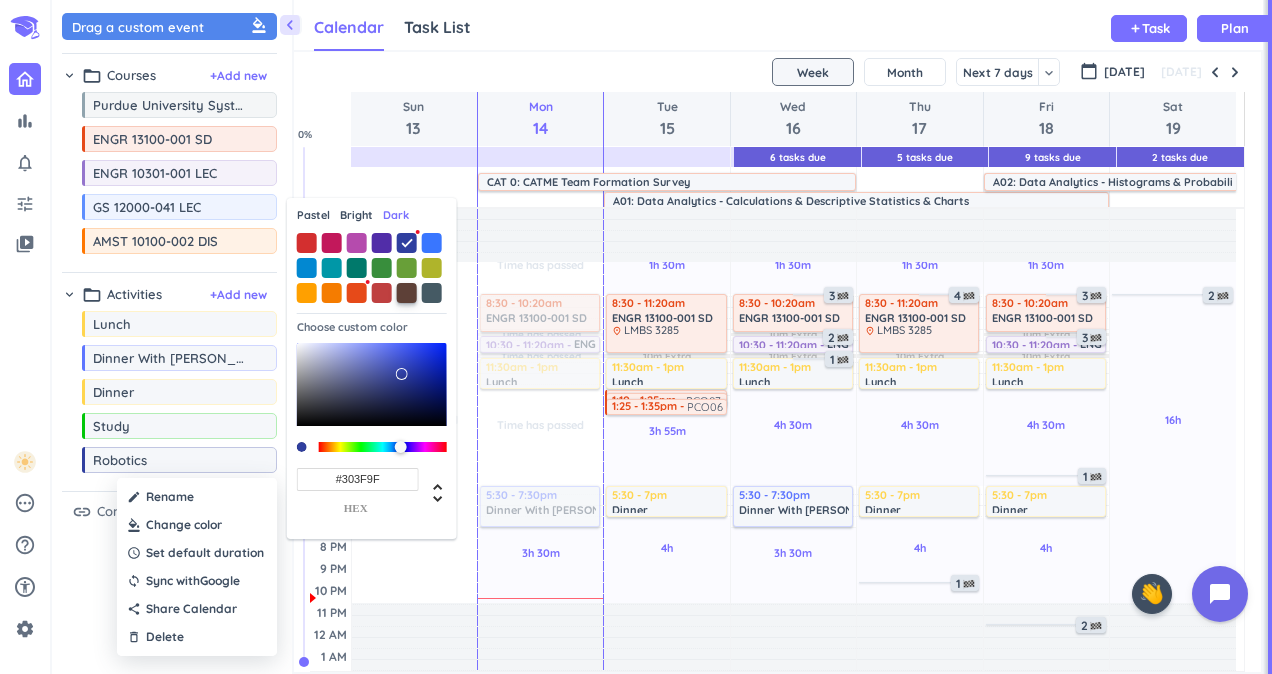 click at bounding box center [407, 293] 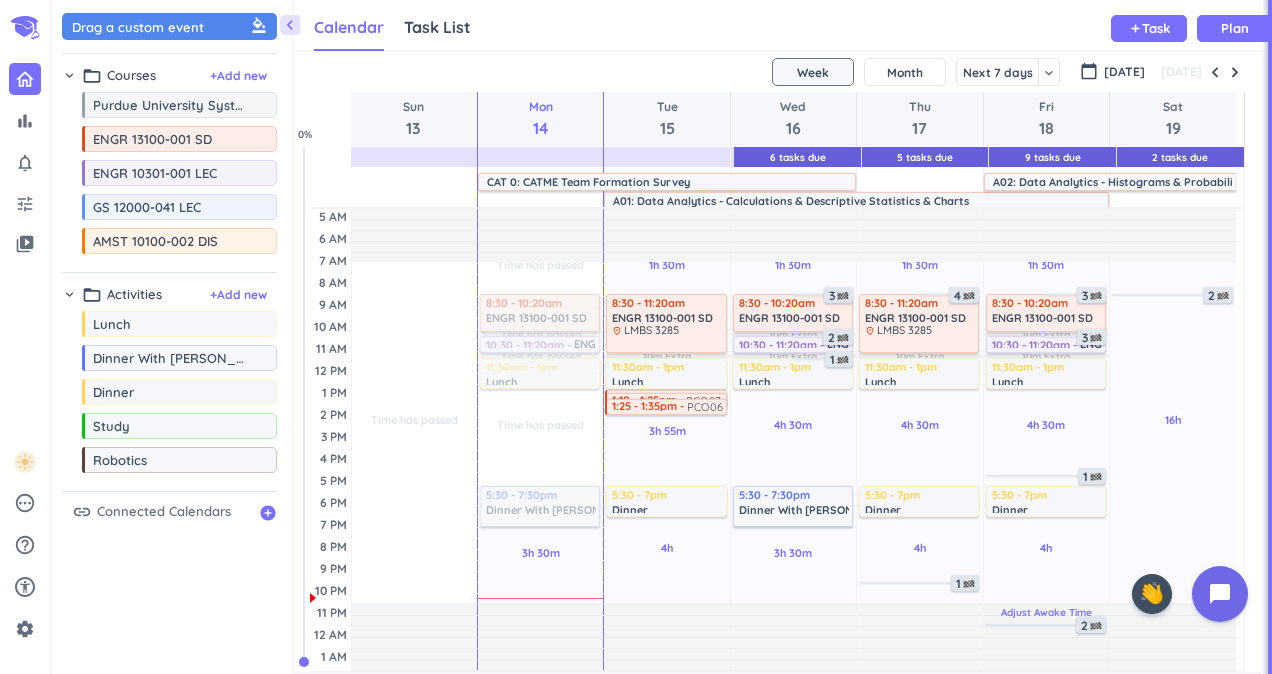 click on "Adjust Awake Time" at bounding box center (1046, 656) 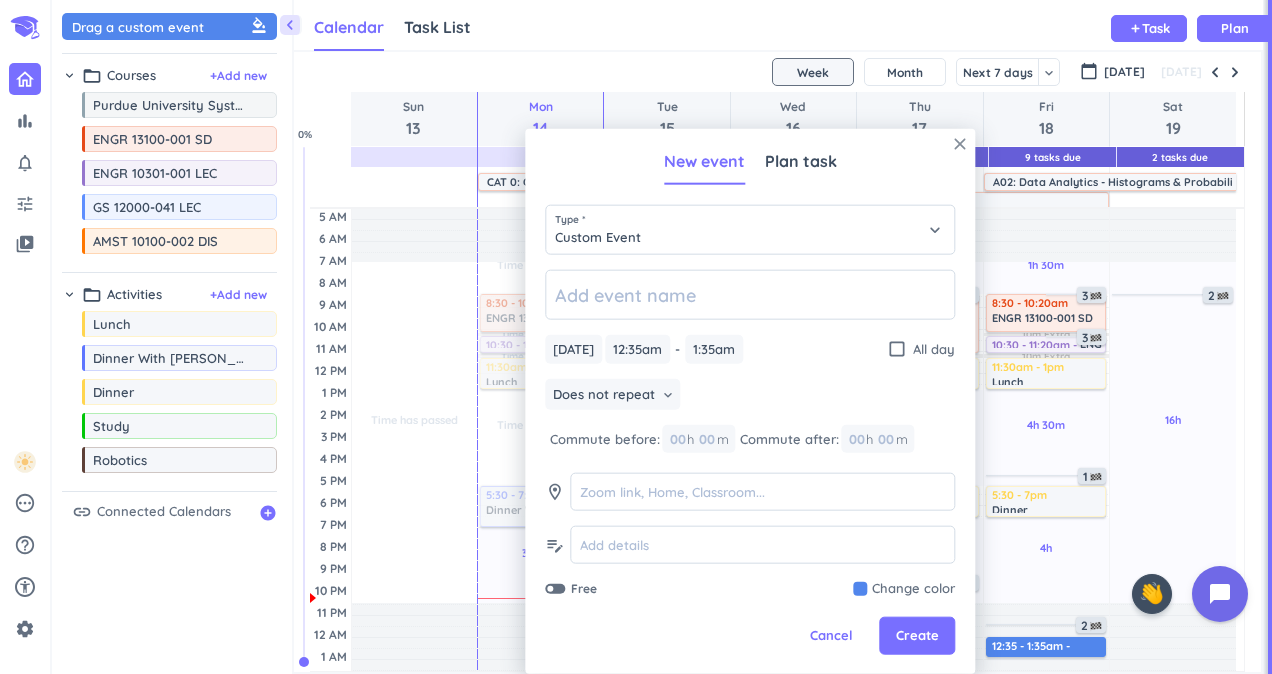 click on "close" at bounding box center [960, 144] 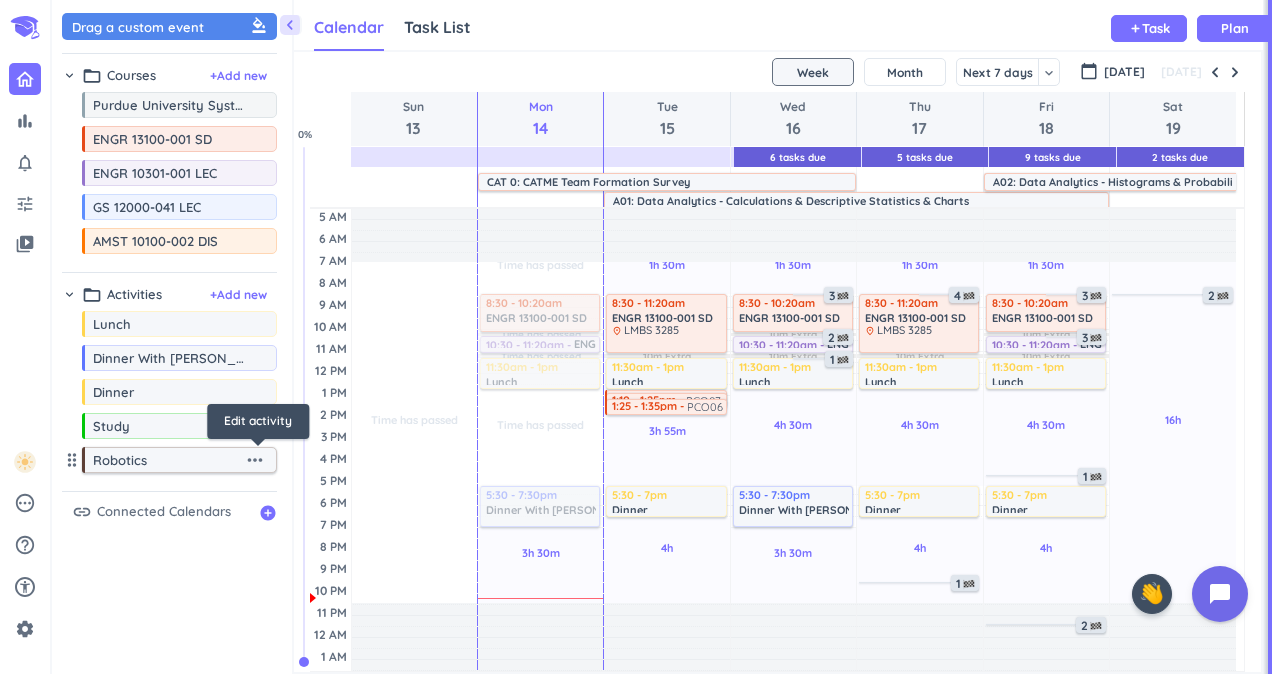 click on "more_horiz" at bounding box center [255, 460] 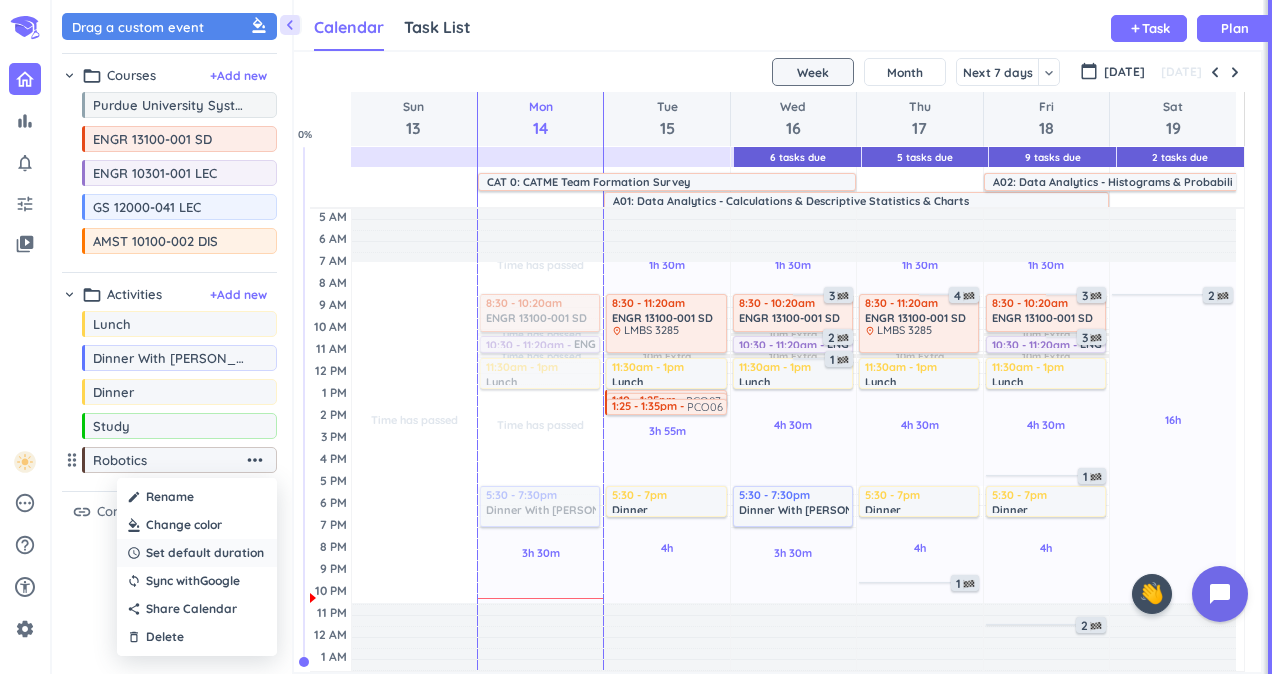 click on "Set default duration" at bounding box center [205, 553] 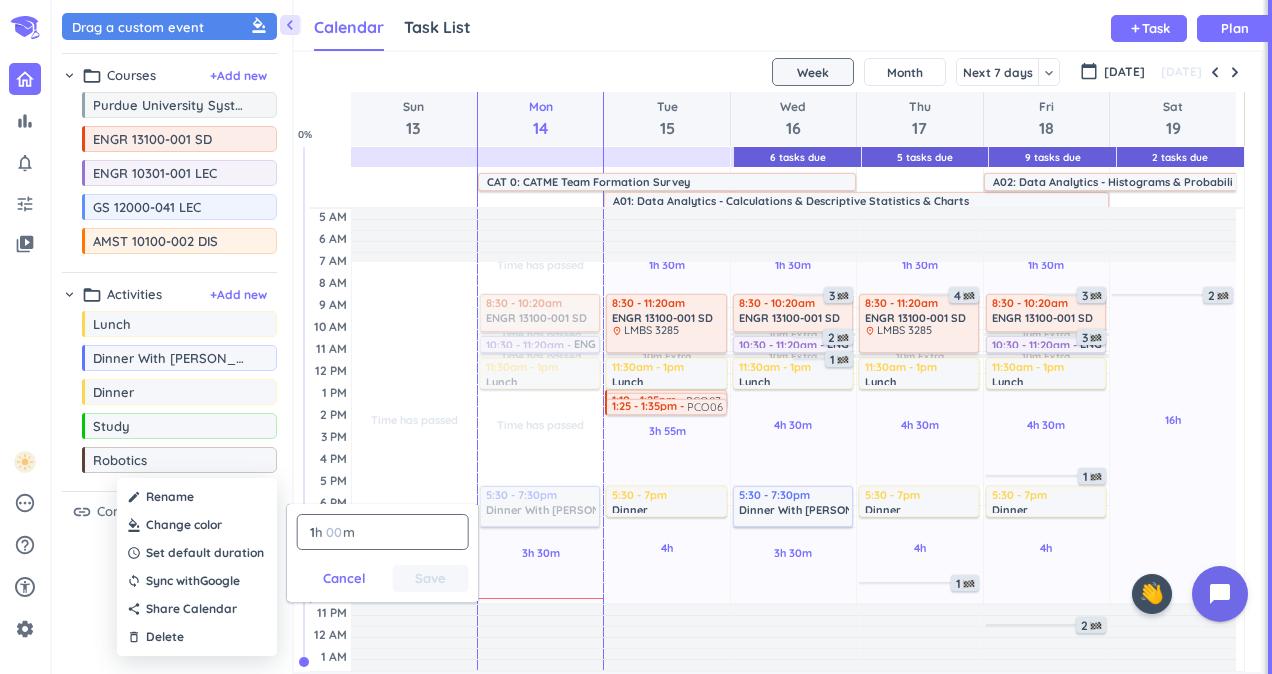 click on "1 1 00" at bounding box center (316, 532) 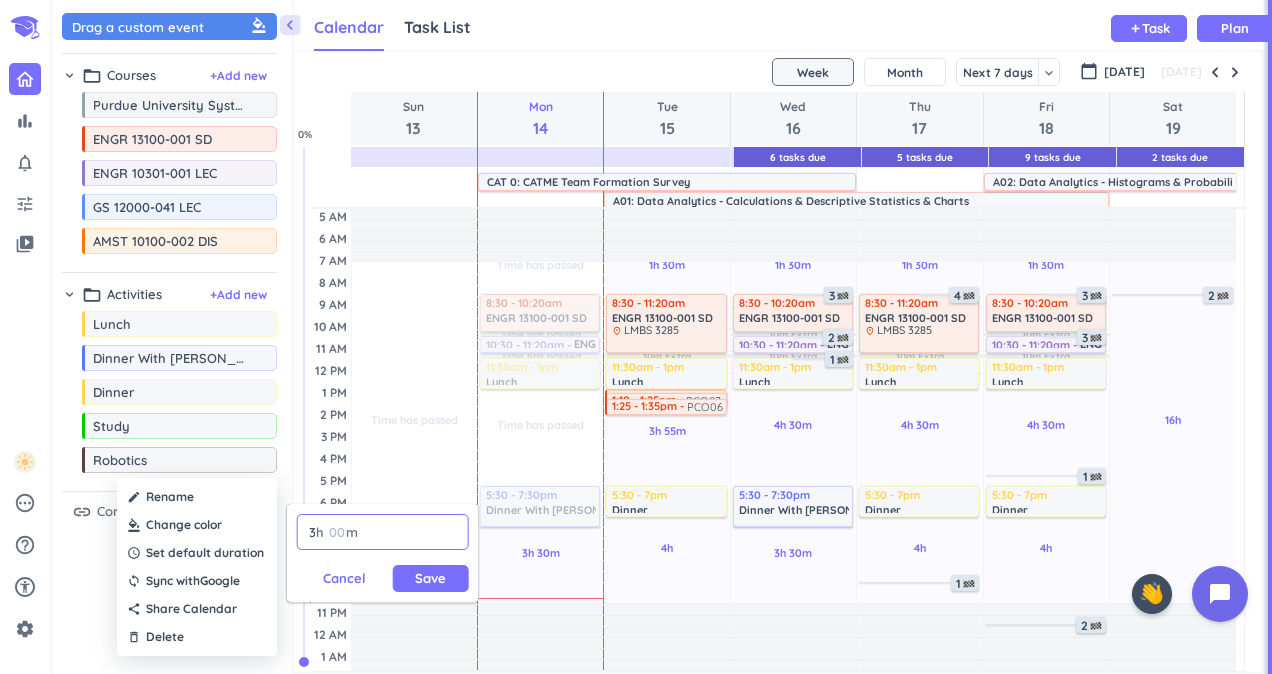 type on "3" 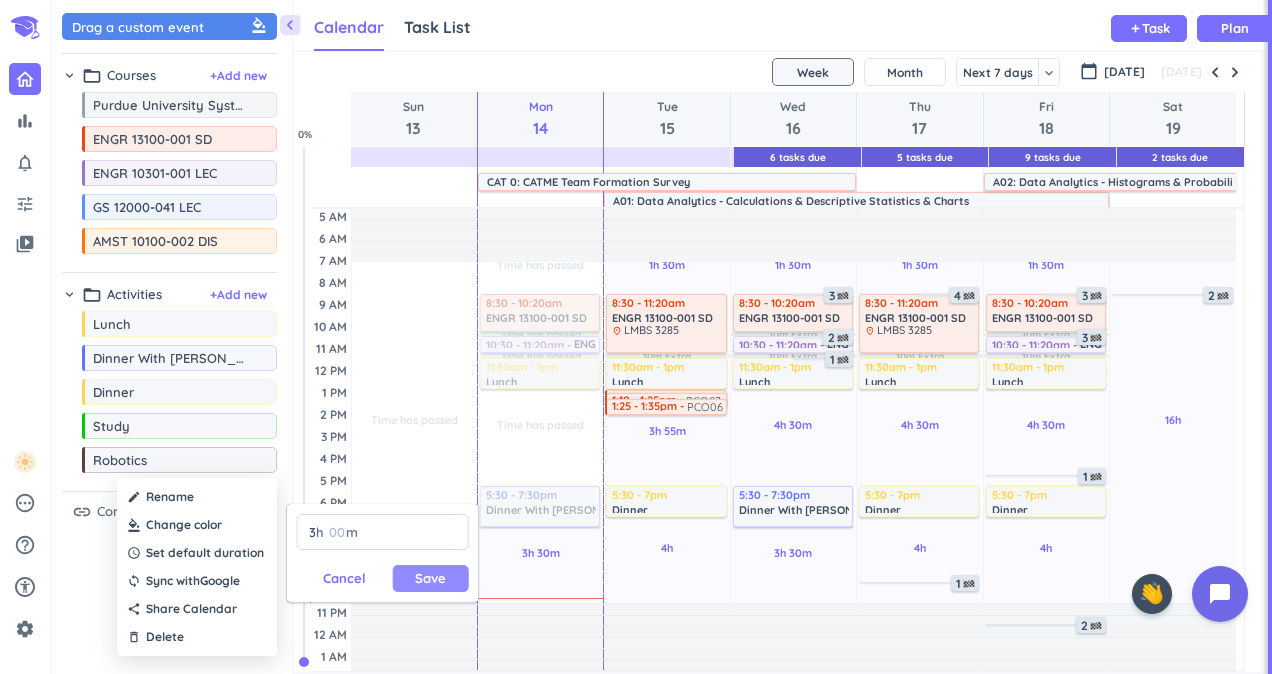 click on "Save" at bounding box center (431, 578) 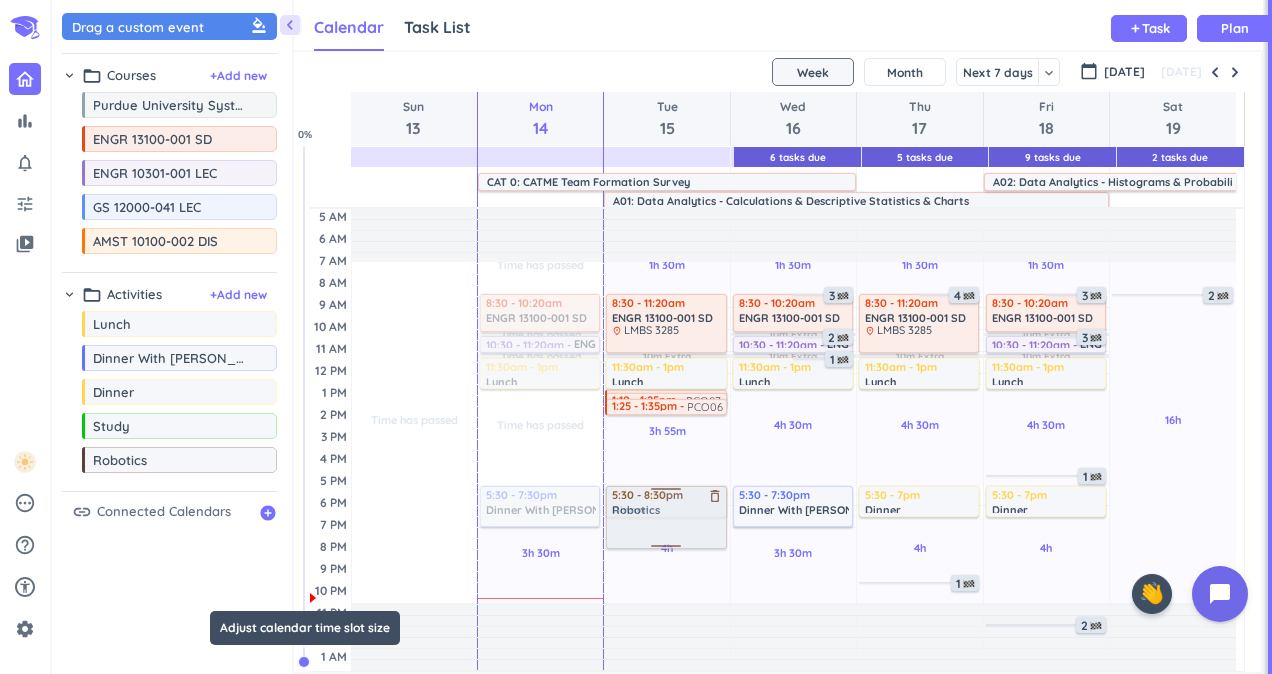 drag, startPoint x: 152, startPoint y: 465, endPoint x: 673, endPoint y: 486, distance: 521.42303 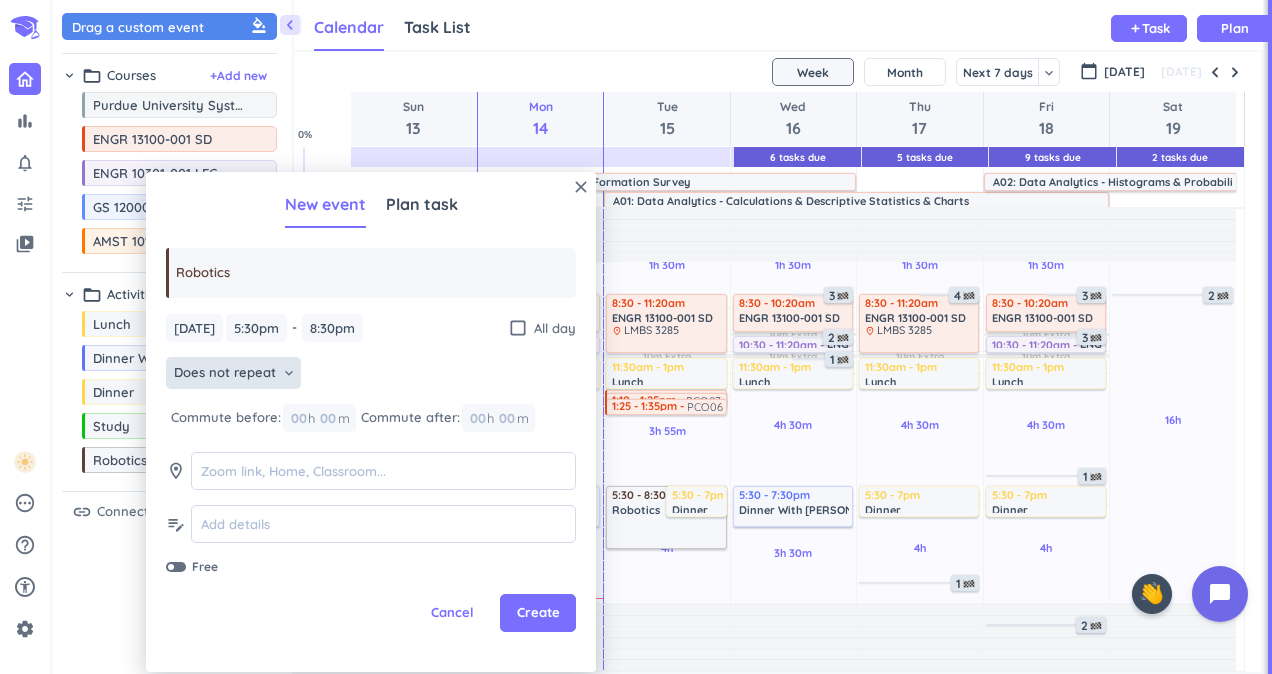 click on "Does not repeat" at bounding box center (225, 373) 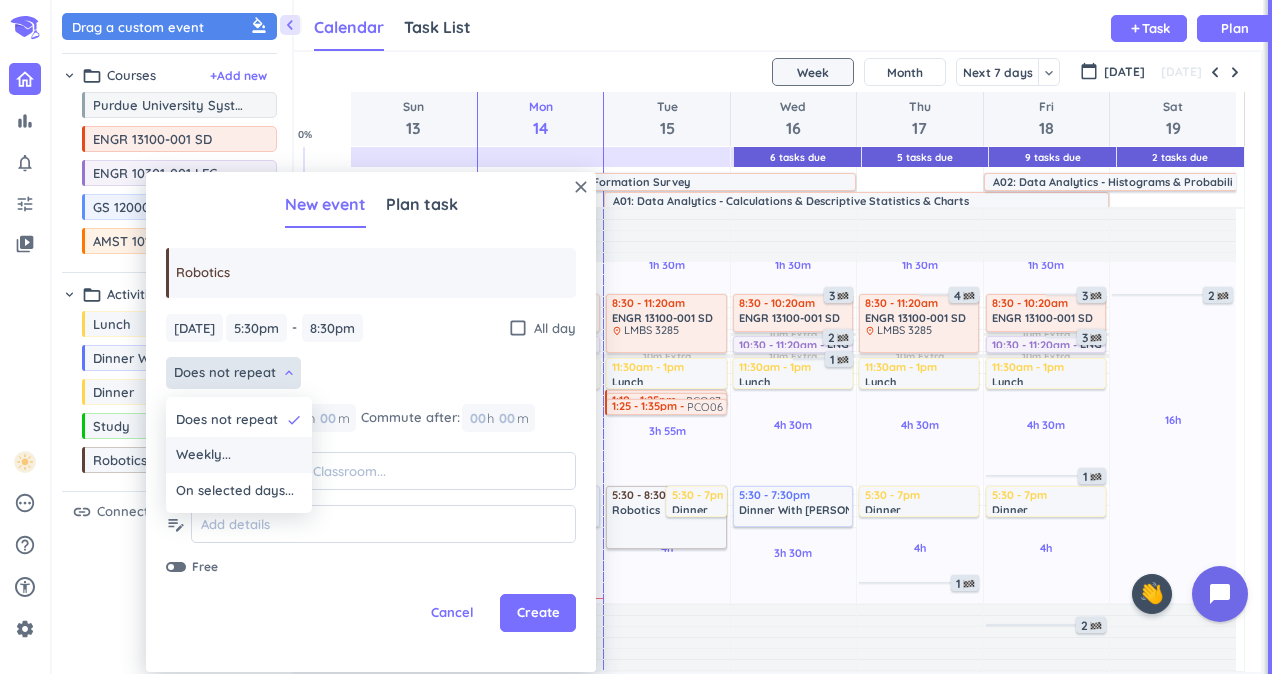 click on "Weekly..." at bounding box center (203, 455) 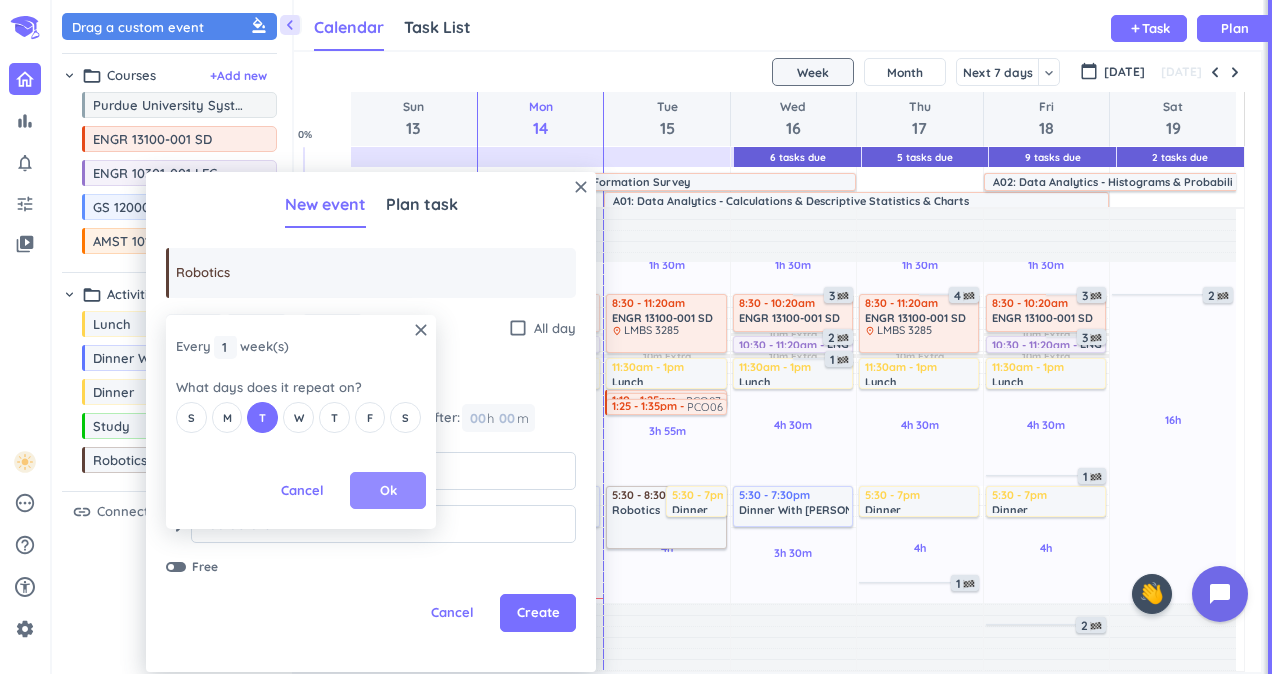 click on "Ok" at bounding box center (388, 491) 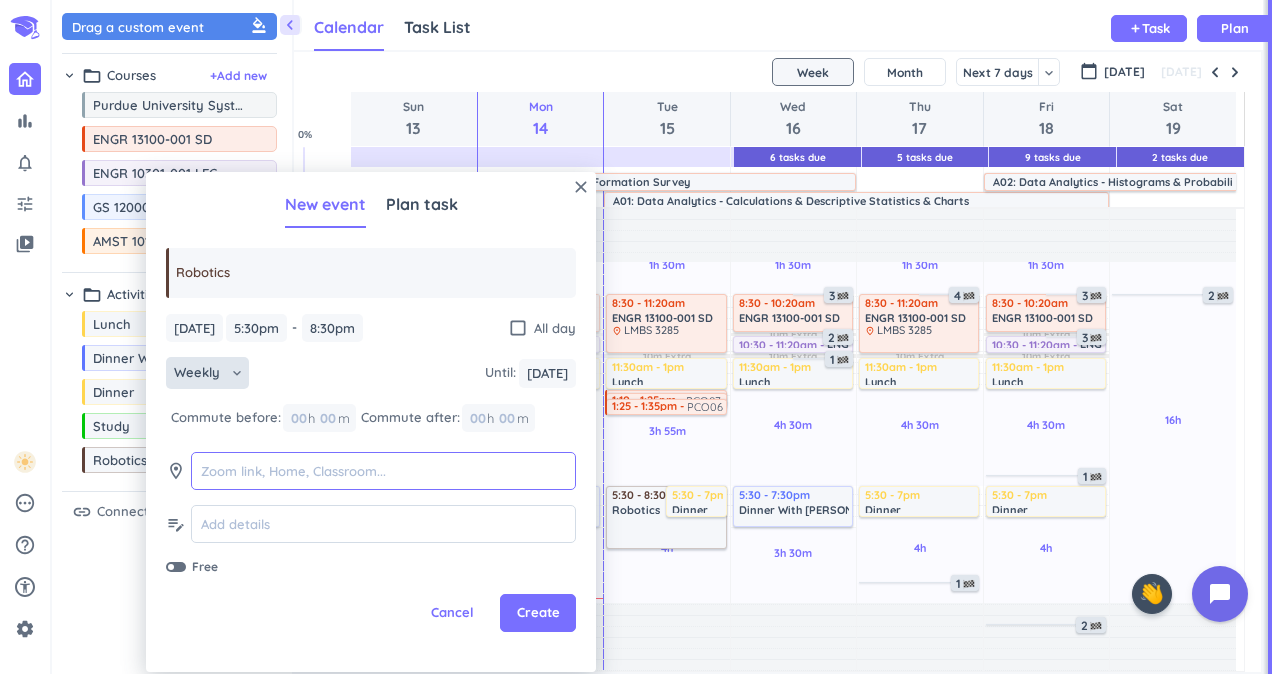 click at bounding box center [383, 471] 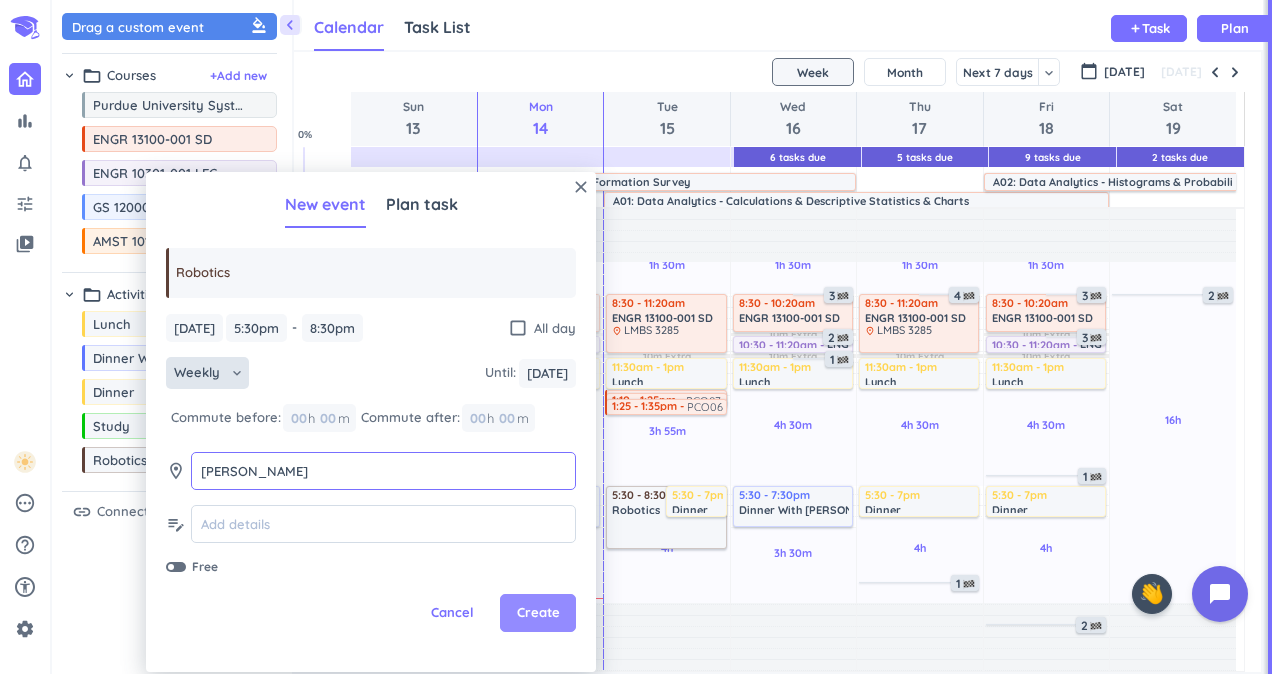 type on "[PERSON_NAME]" 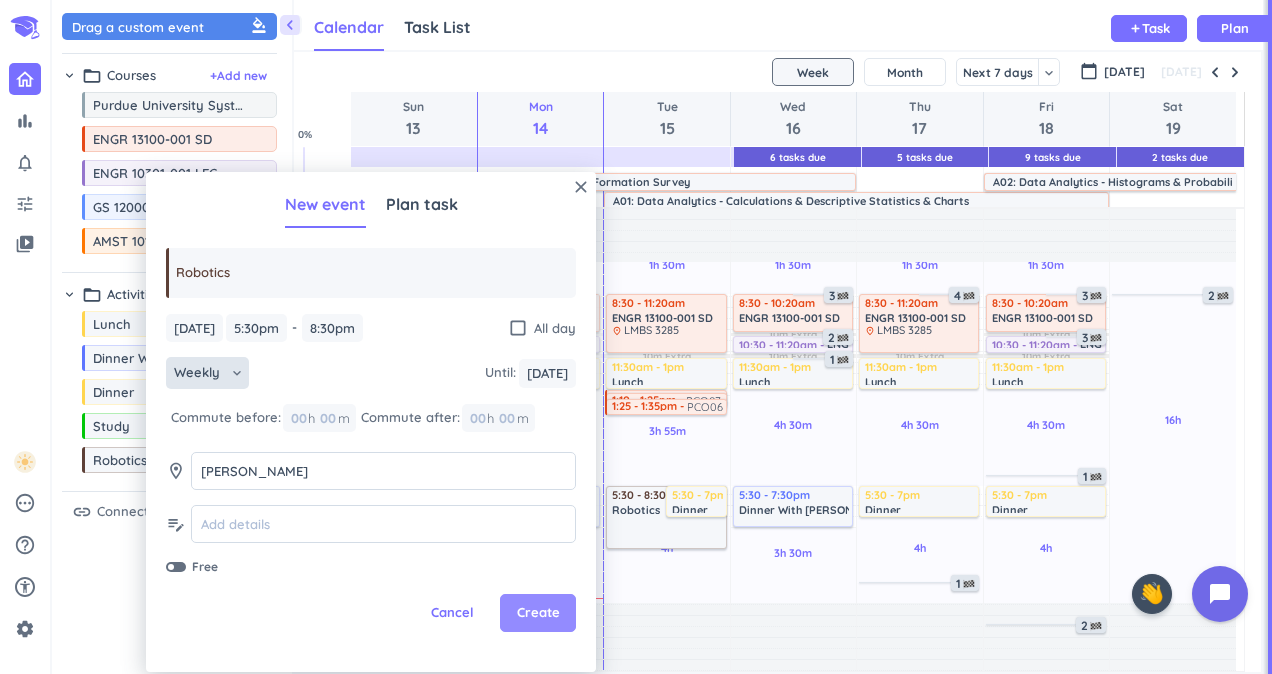 click on "Create" at bounding box center (538, 613) 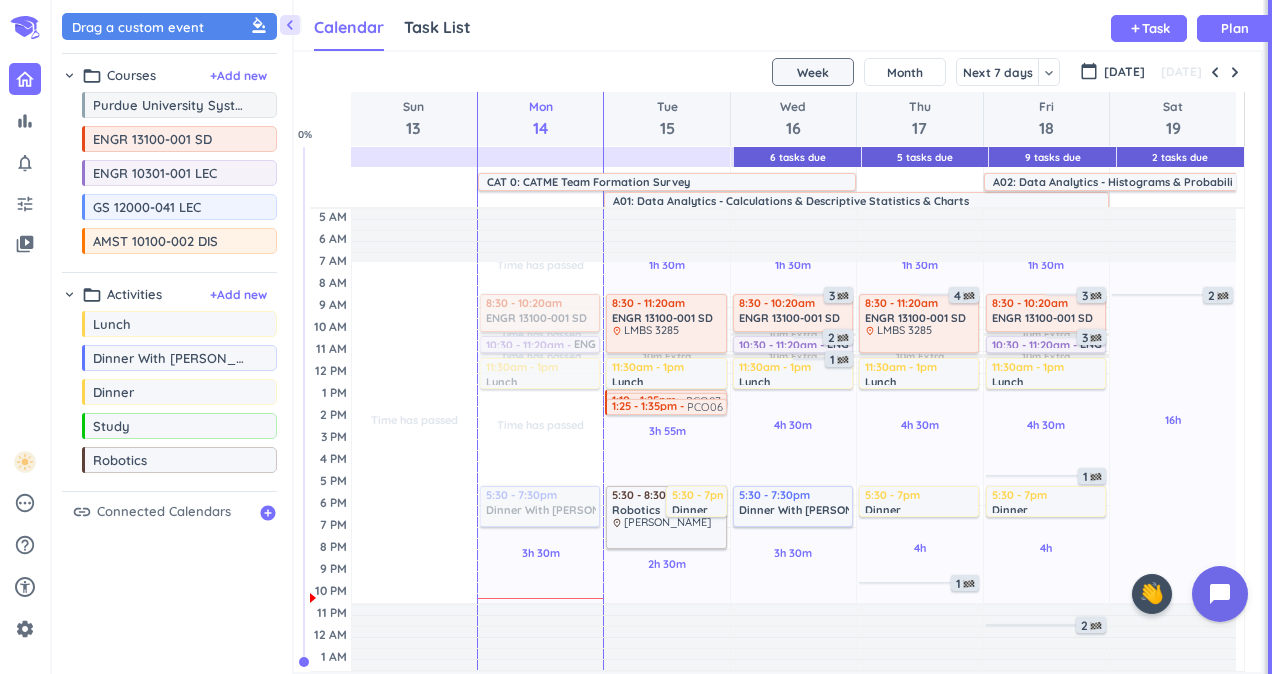 click on "[DATE]" at bounding box center (777, 72) 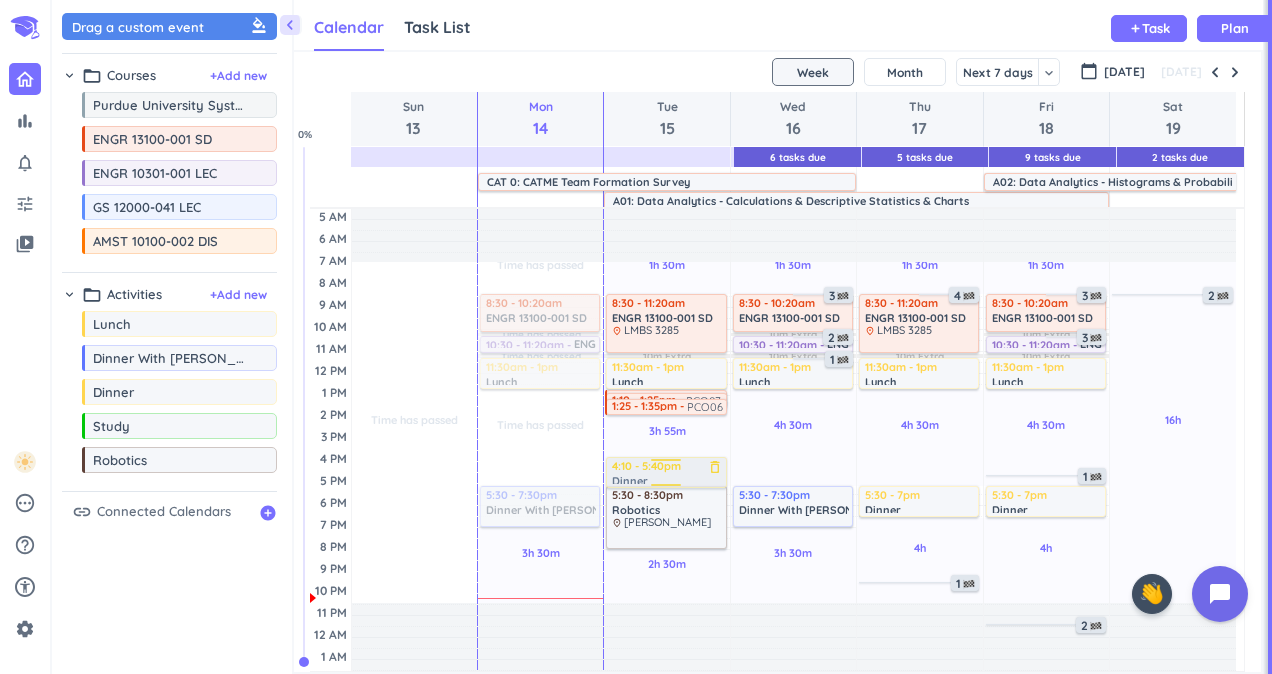 drag, startPoint x: 683, startPoint y: 496, endPoint x: 684, endPoint y: 471, distance: 25.019993 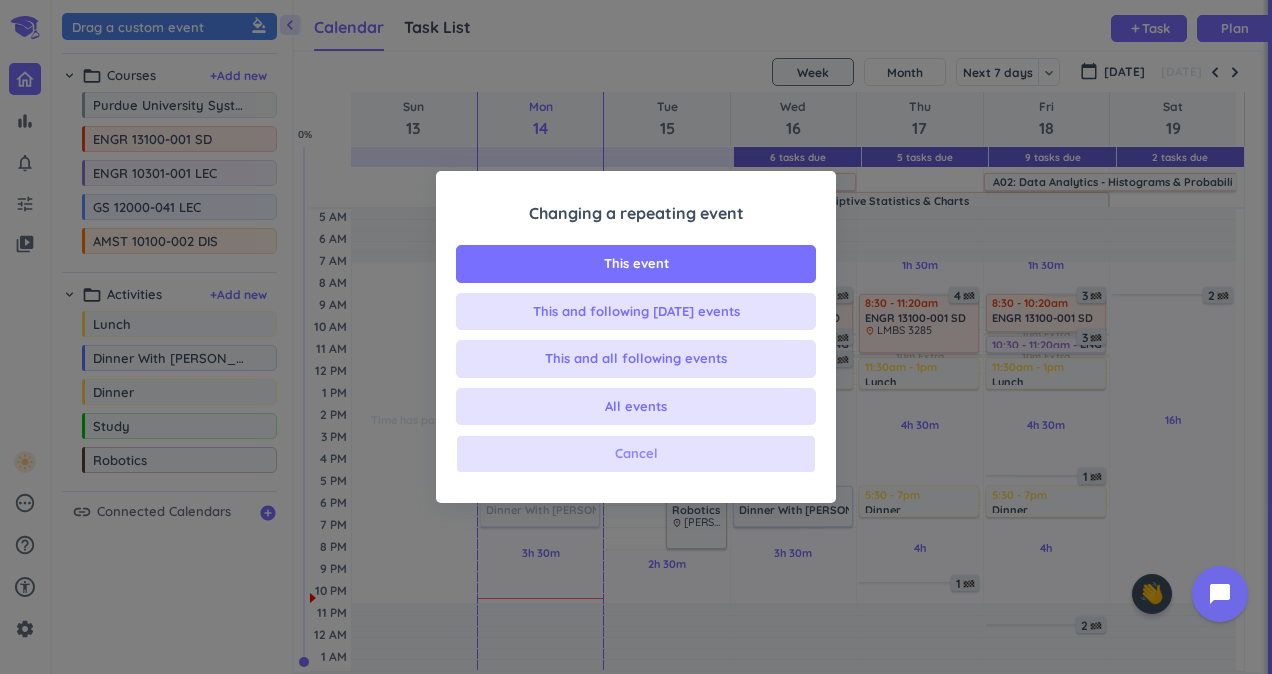 click on "Cancel" at bounding box center [636, 454] 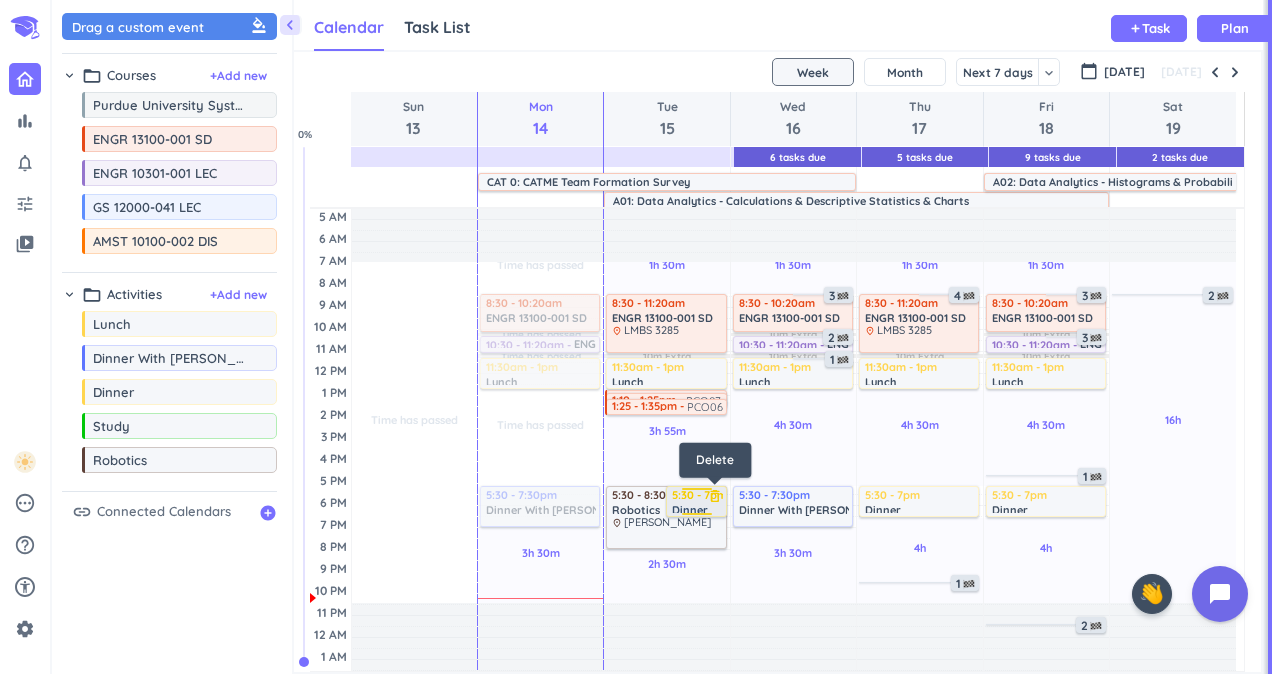 click on "delete_outline" at bounding box center [715, 496] 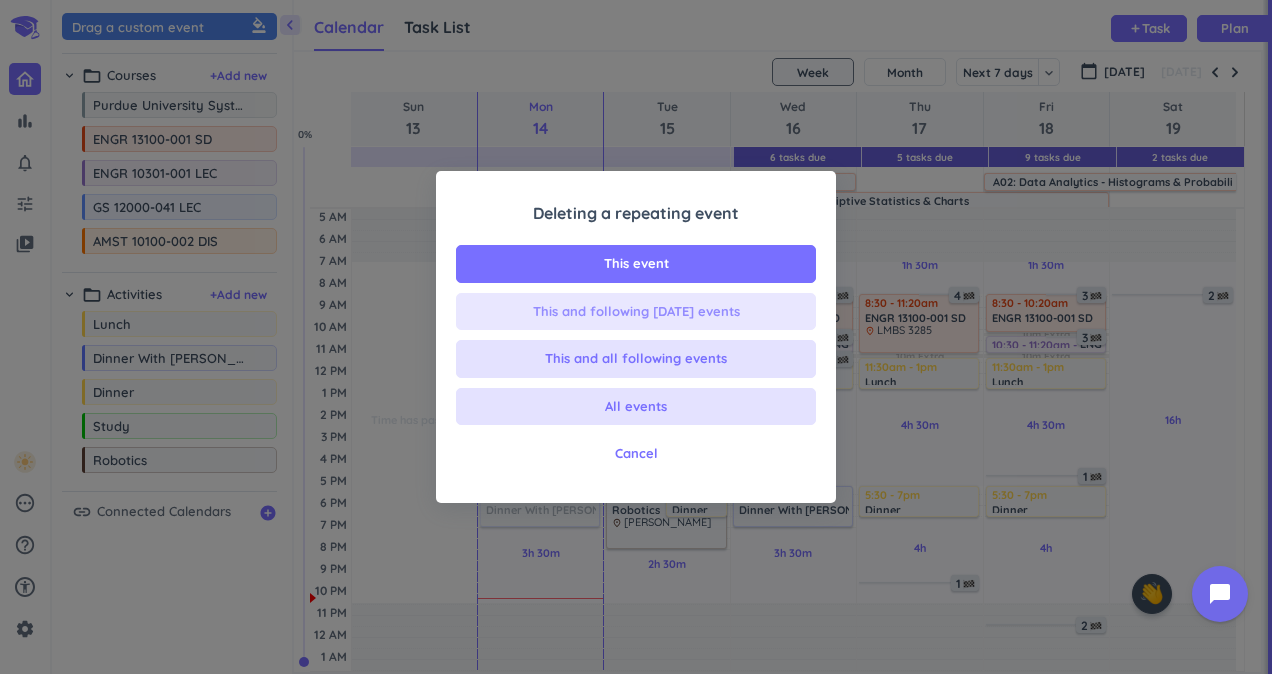 click on "This and following [DATE] events" at bounding box center (636, 312) 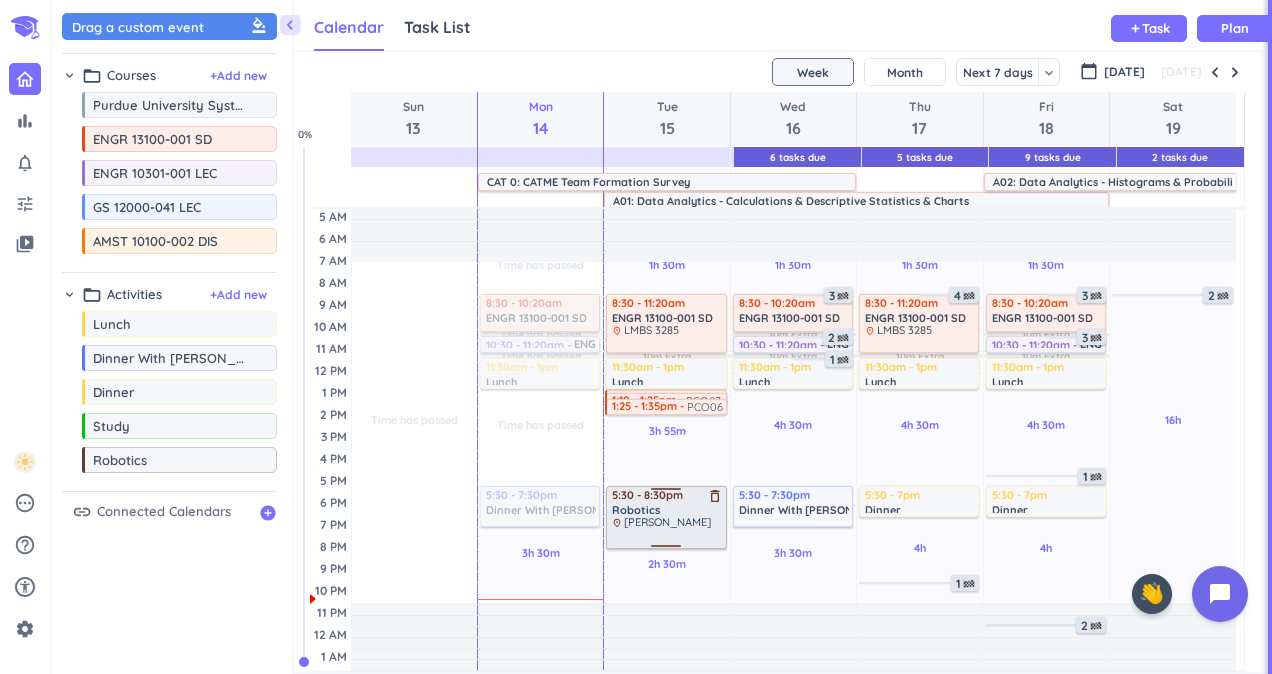 click on "[PERSON_NAME]" at bounding box center [667, 522] 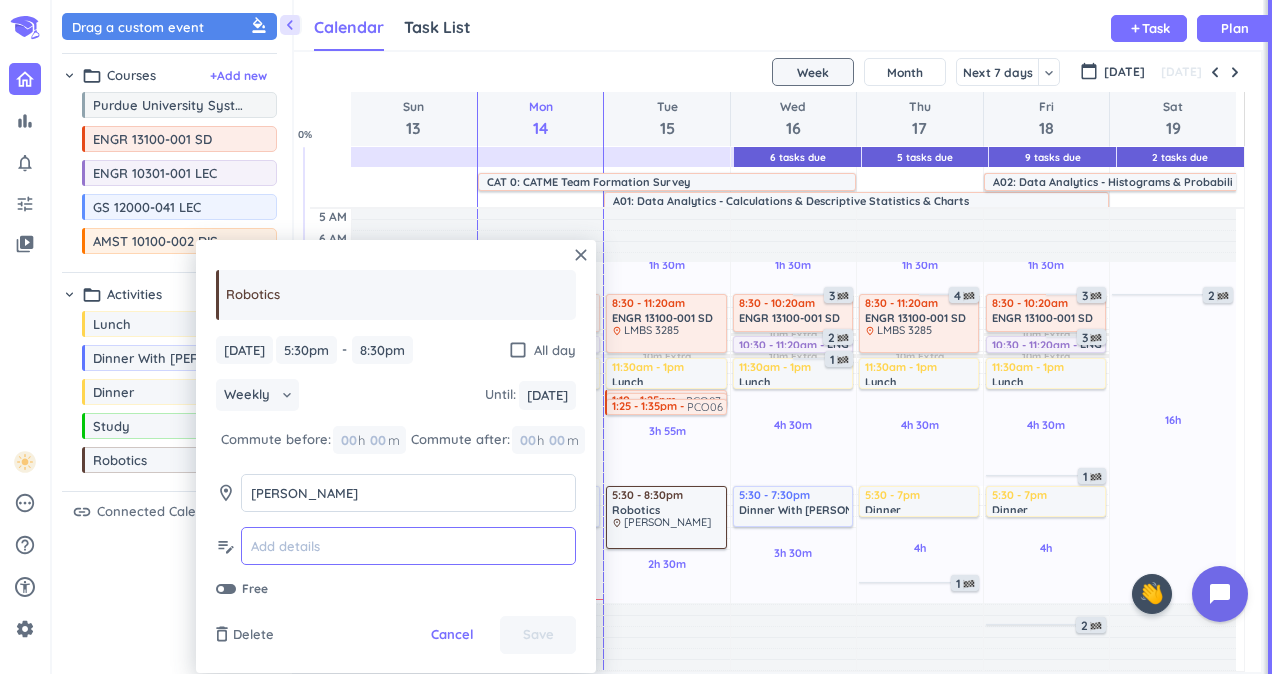 click at bounding box center (408, 546) 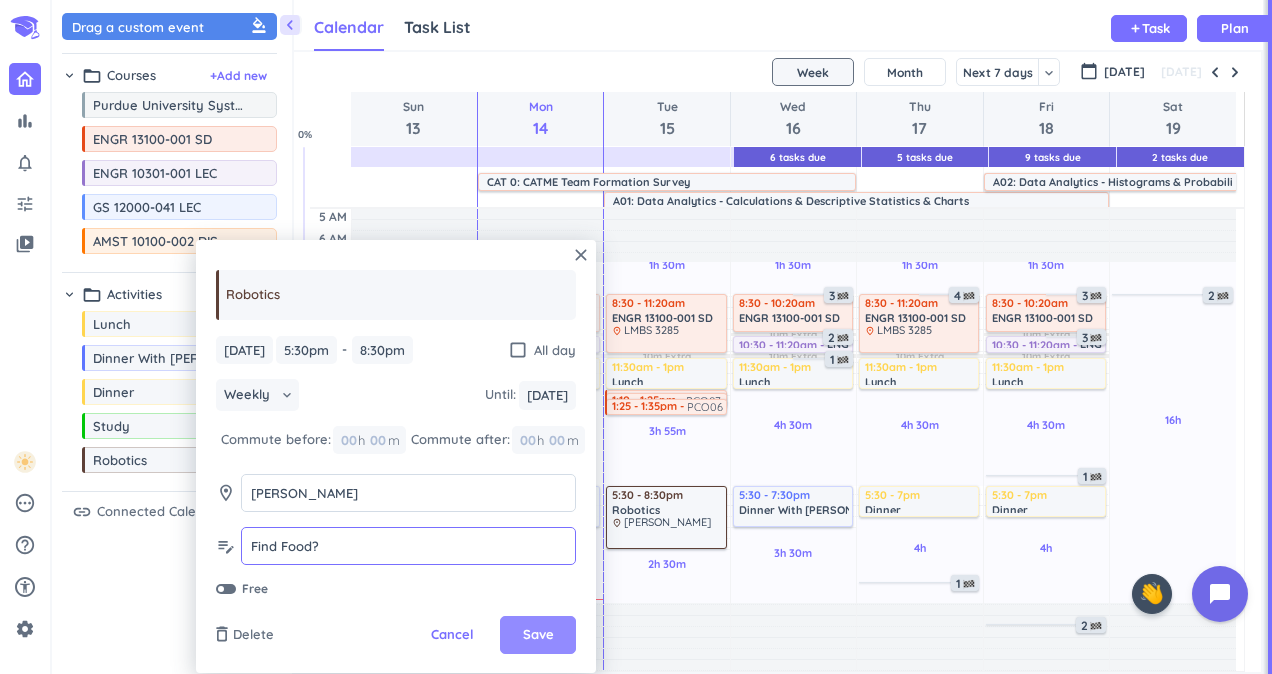 type on "Find Food?" 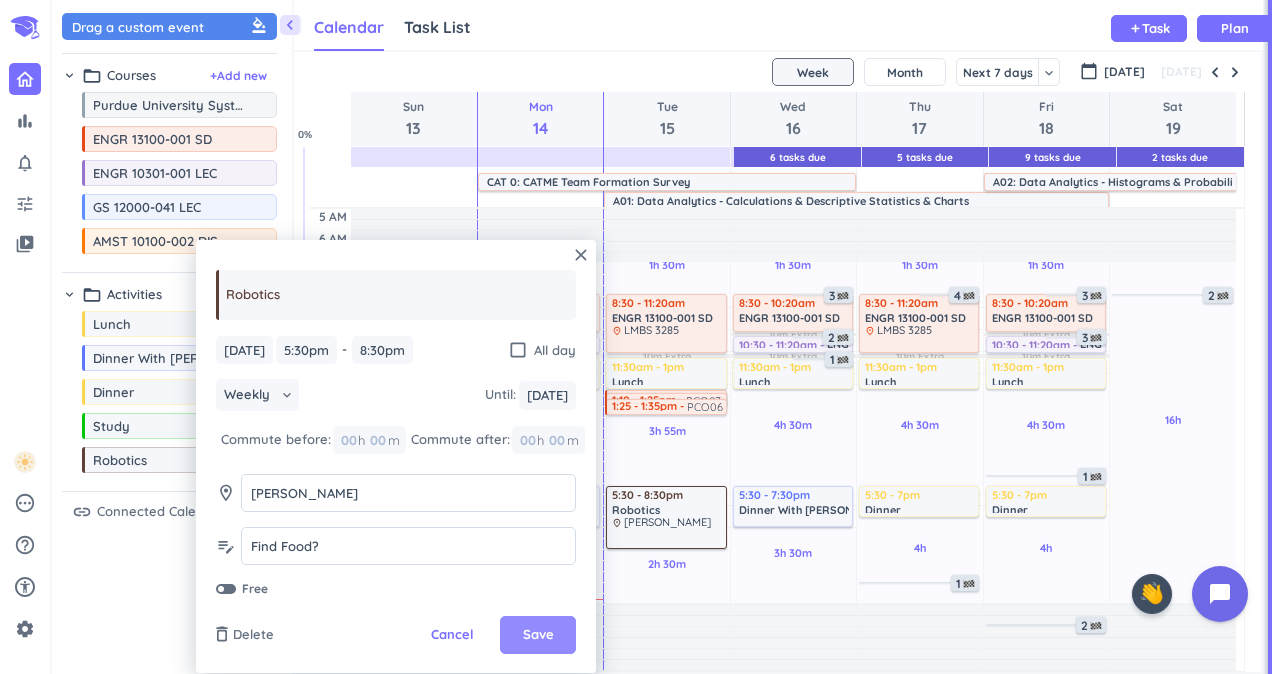 click on "Save" at bounding box center [538, 635] 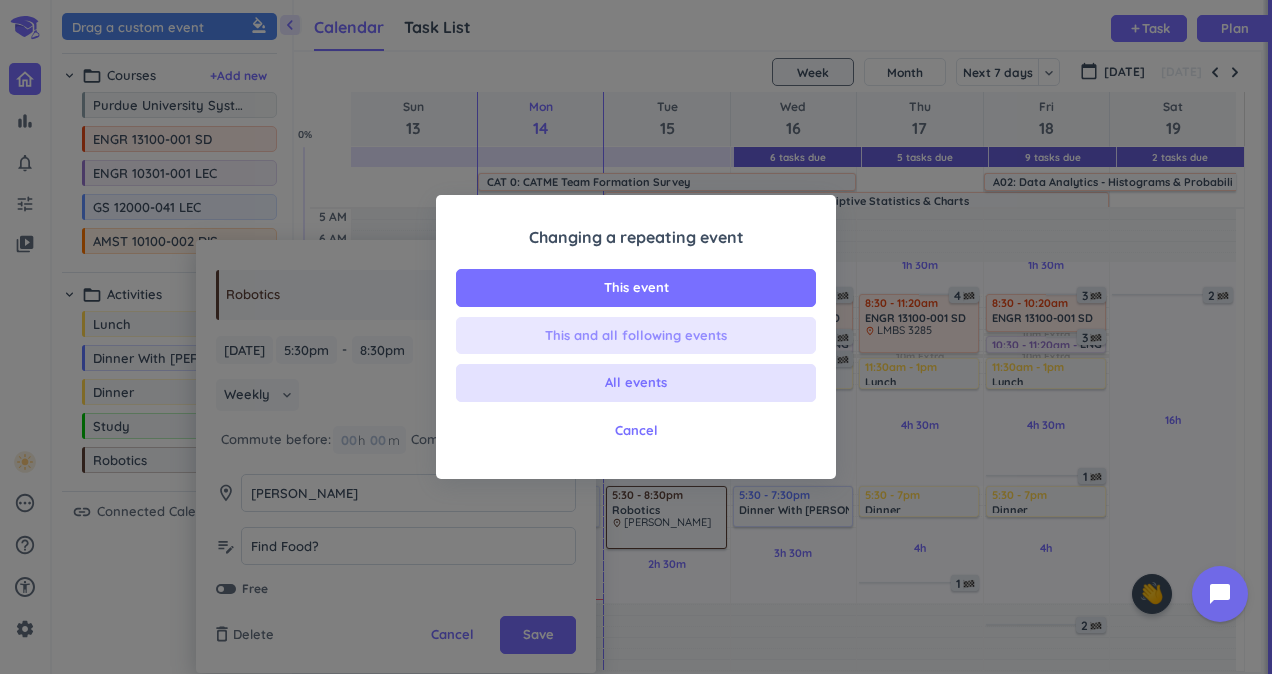 click on "This and all following events" at bounding box center (636, 336) 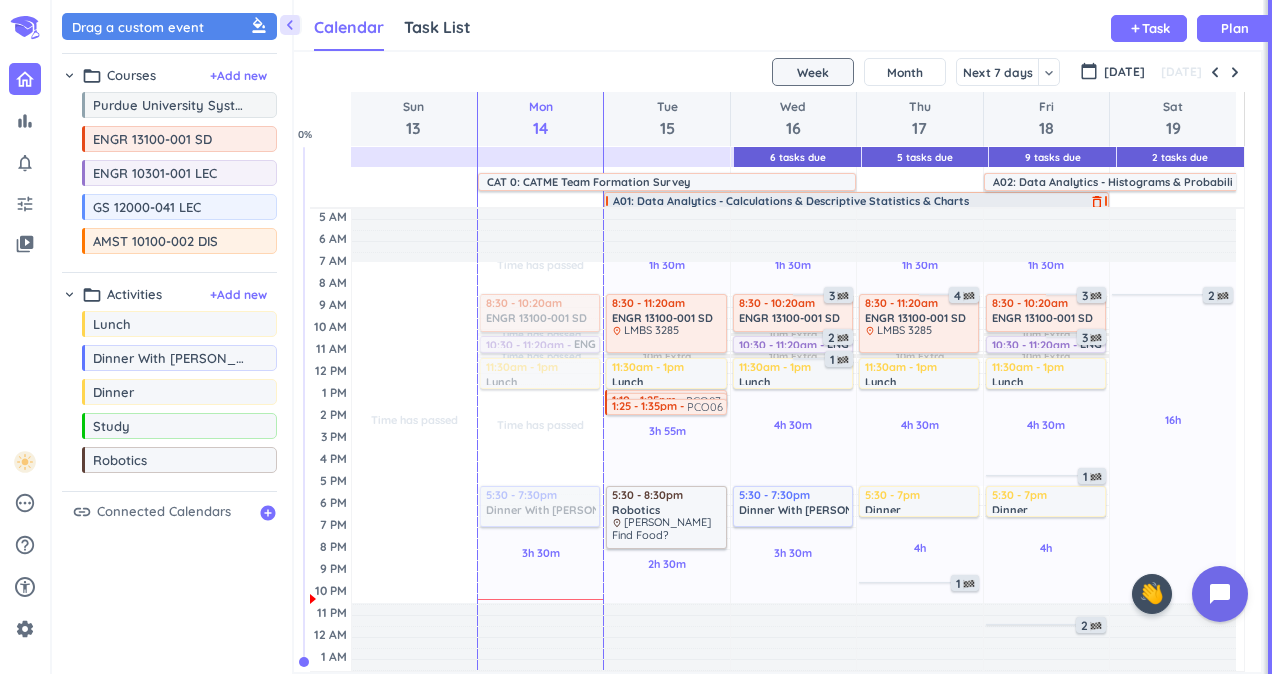 click on "A01: Data Analytics - Calculations & Descriptive Statistics & Charts" at bounding box center (791, 201) 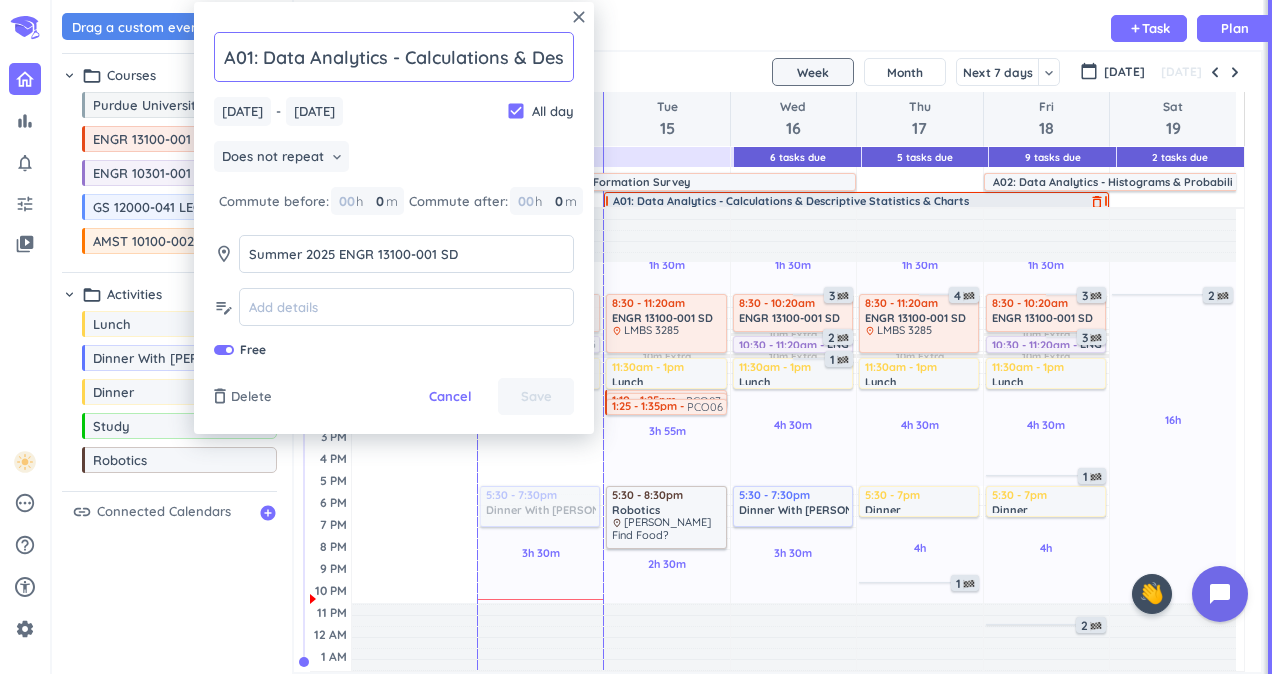 scroll, scrollTop: 0, scrollLeft: 223, axis: horizontal 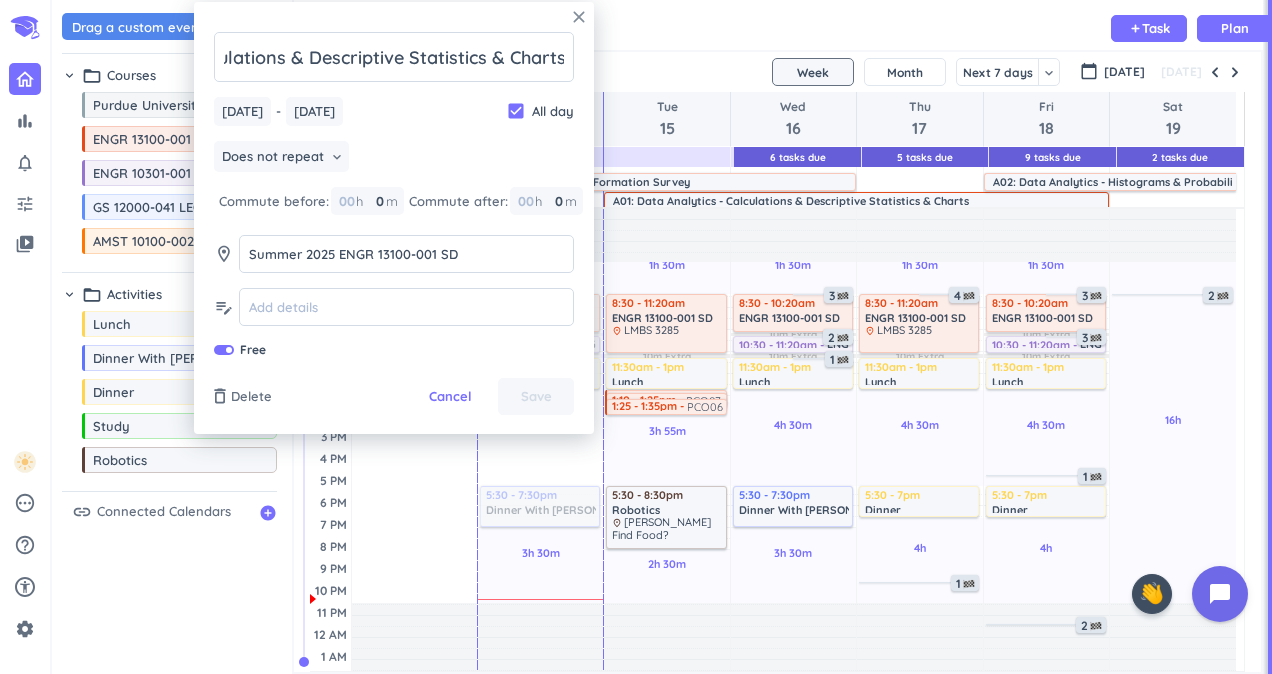 click on "close" at bounding box center (579, 17) 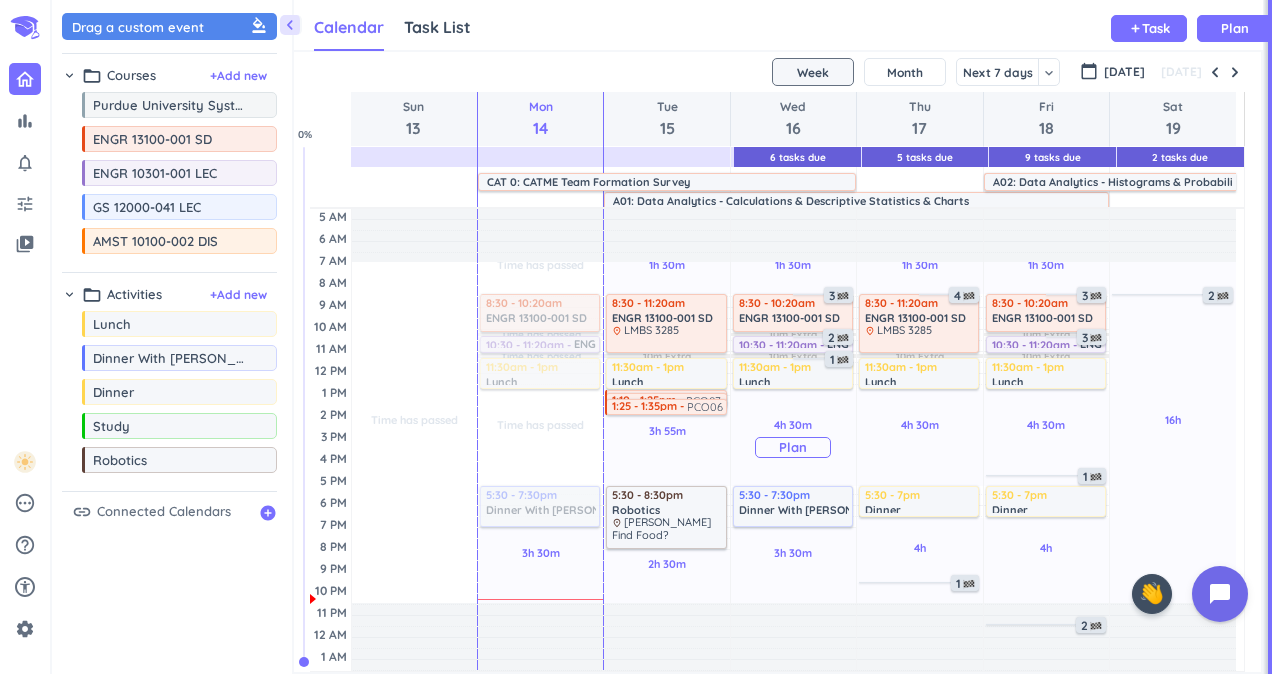 click on "Plan" at bounding box center (793, 447) 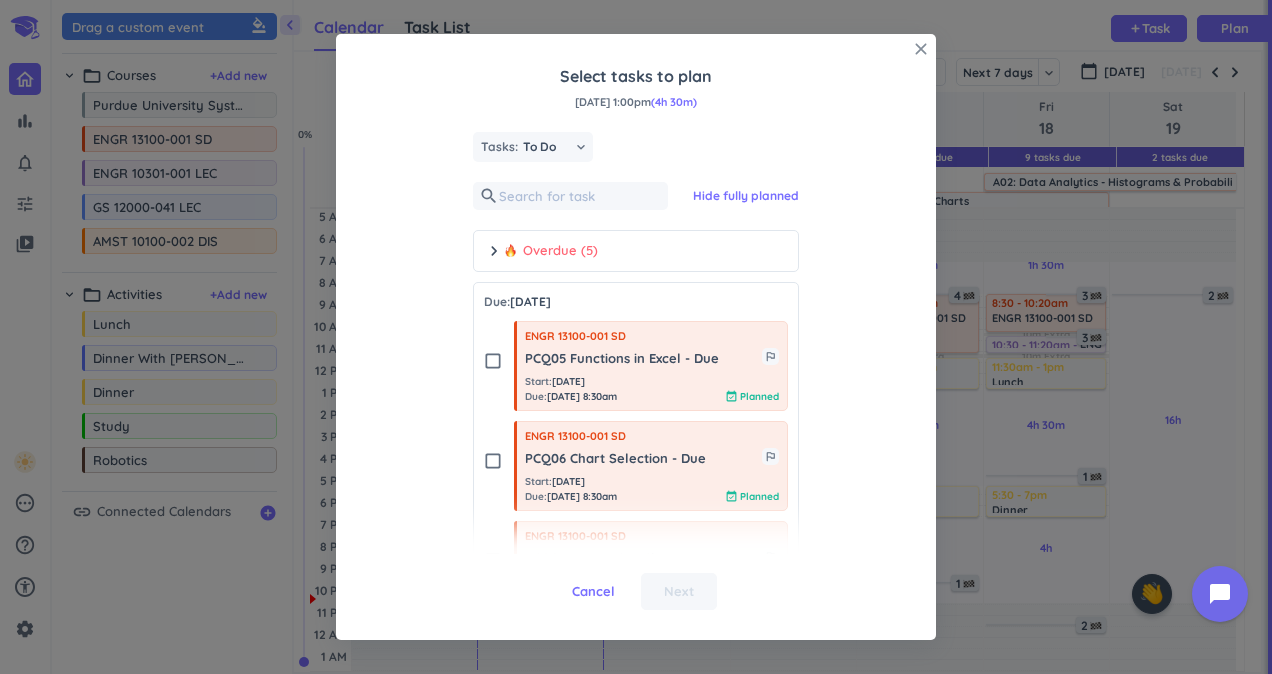 click on "close" at bounding box center (921, 49) 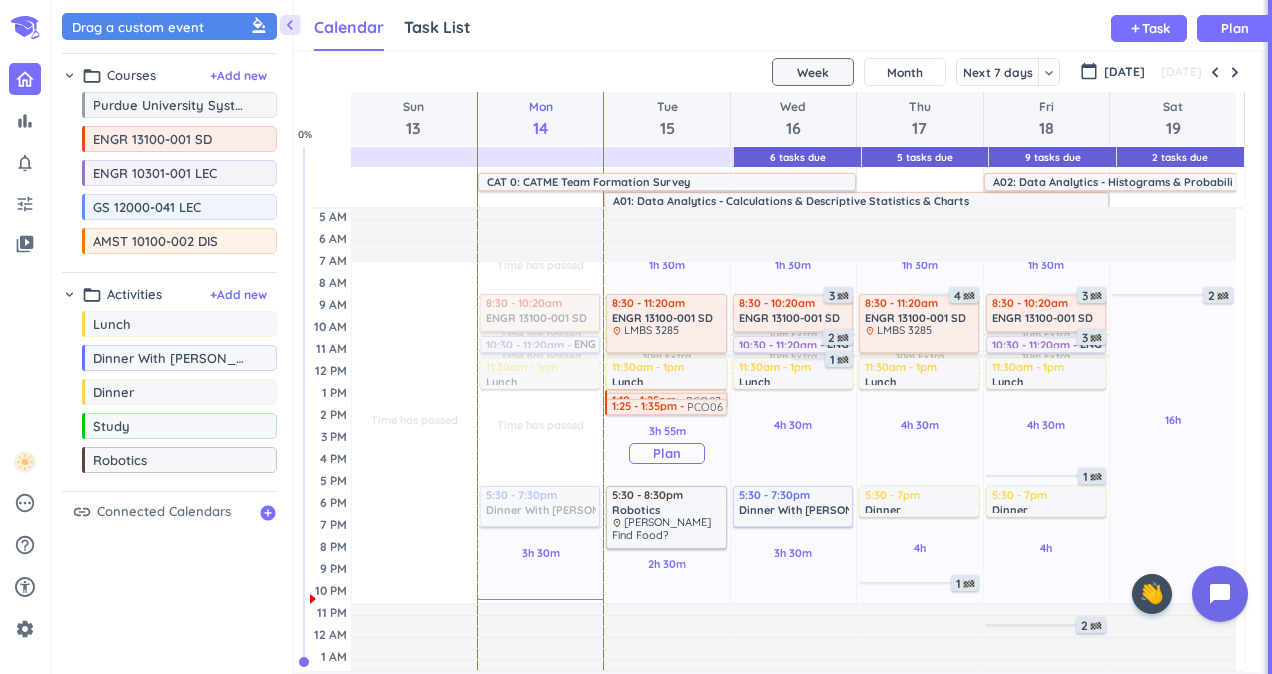 click on "Plan" at bounding box center [667, 453] 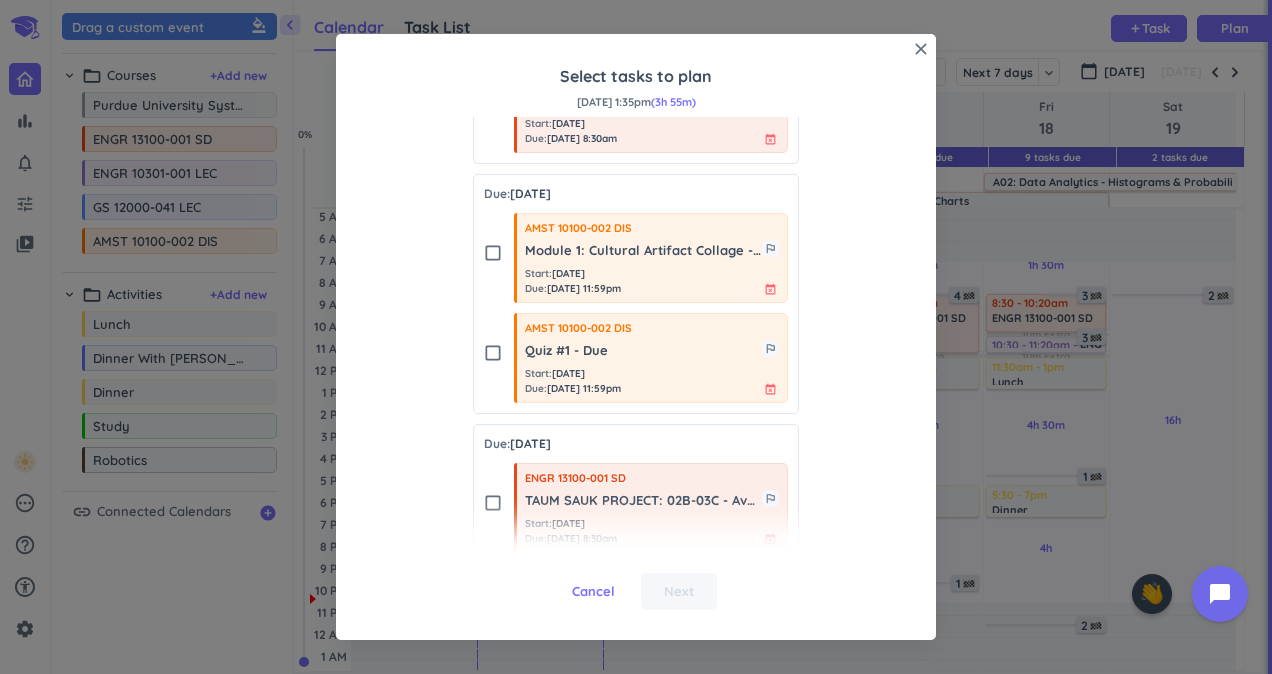 scroll, scrollTop: 2509, scrollLeft: 0, axis: vertical 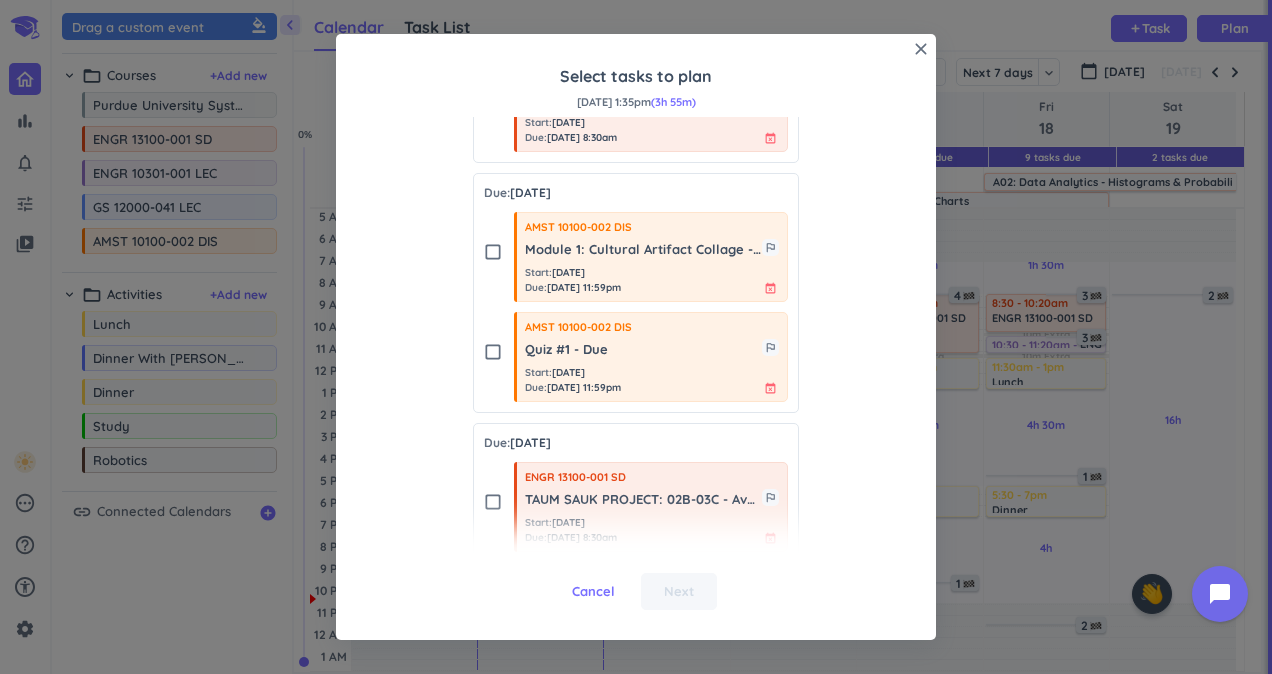 click on "check_box_outline_blank" at bounding box center (493, 252) 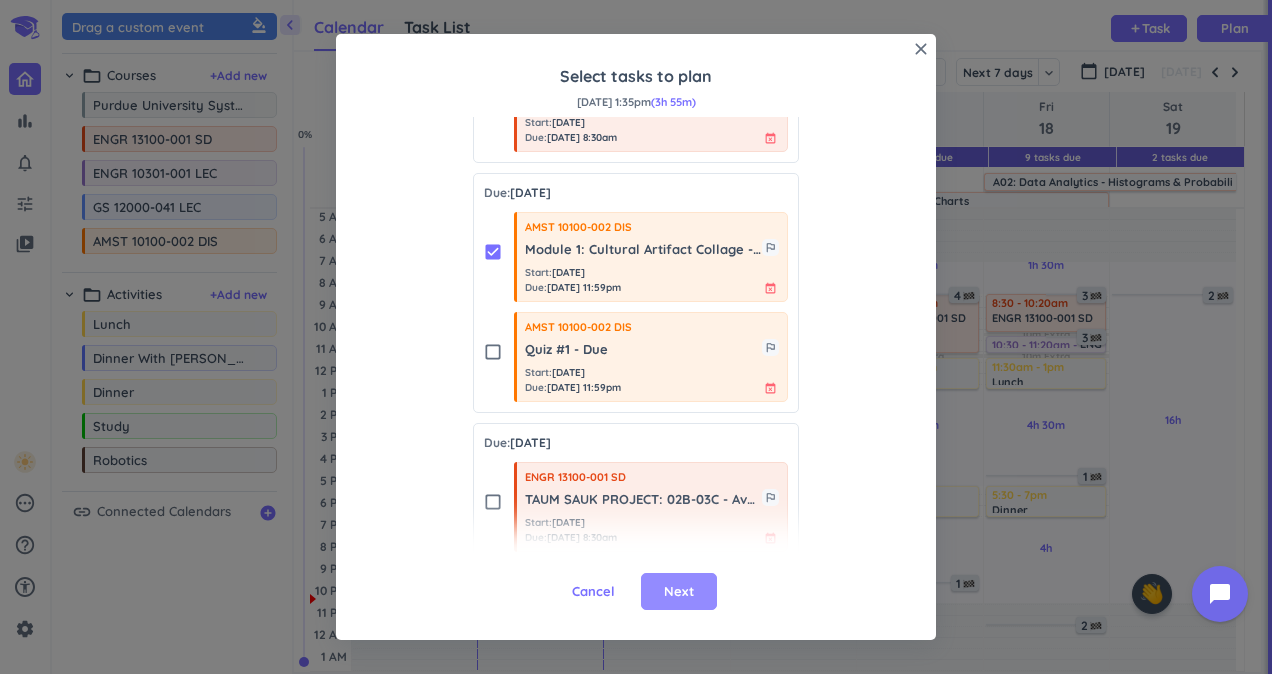 click on "Next" at bounding box center [679, 592] 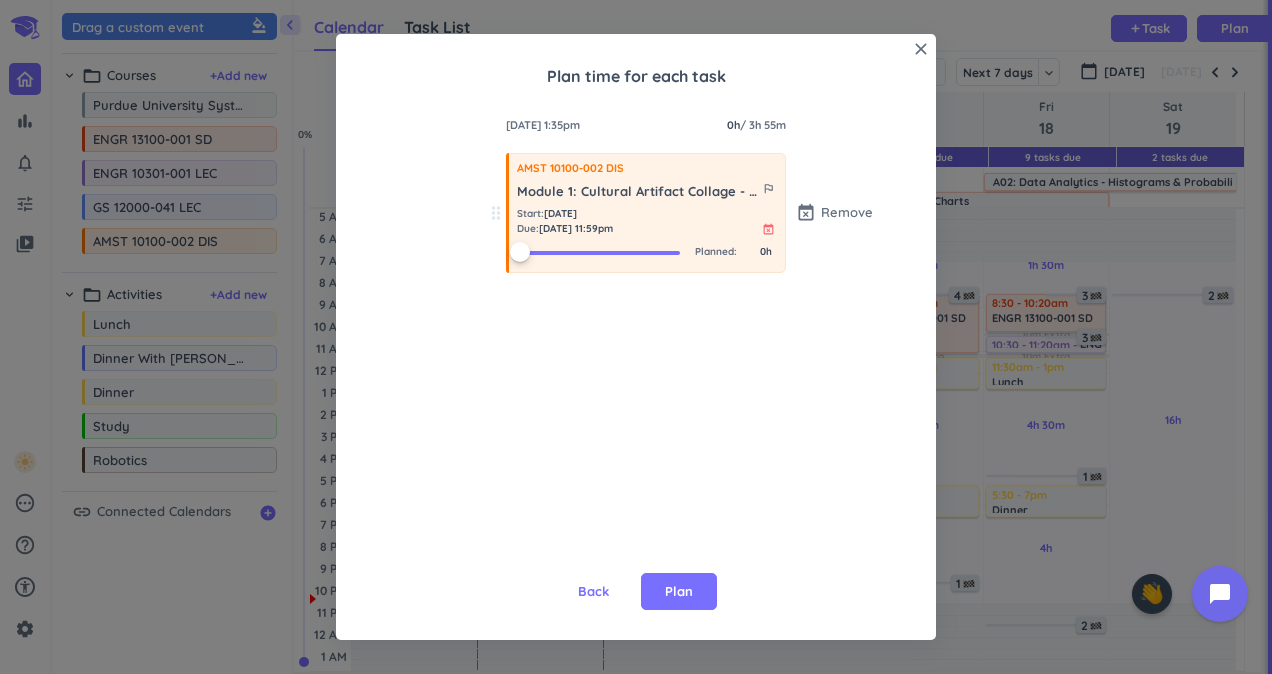 scroll, scrollTop: 0, scrollLeft: 0, axis: both 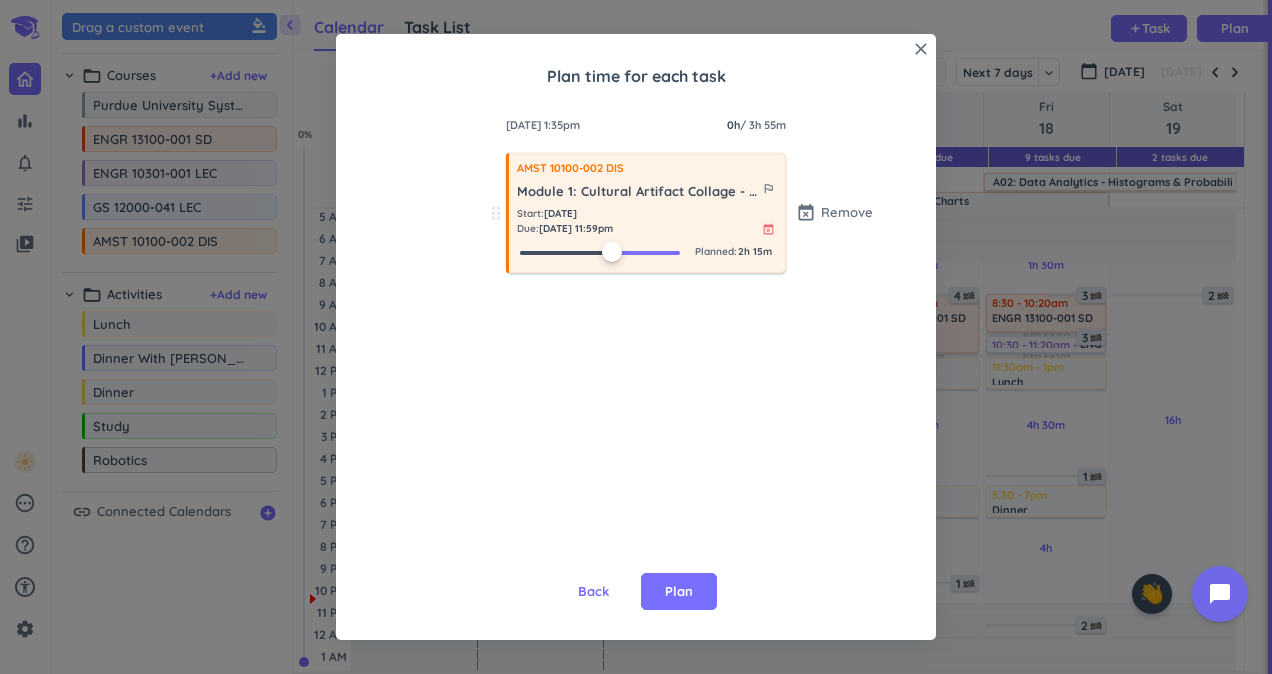 drag, startPoint x: 511, startPoint y: 252, endPoint x: 606, endPoint y: 260, distance: 95.33625 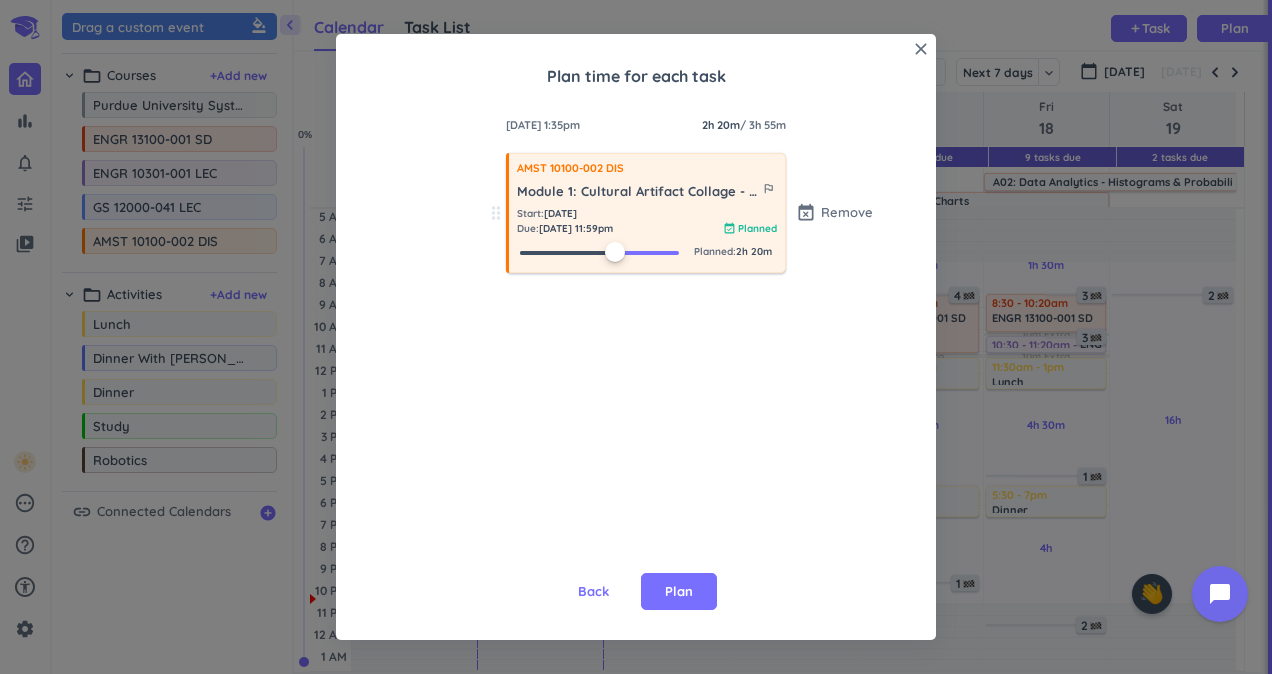 click at bounding box center [615, 252] 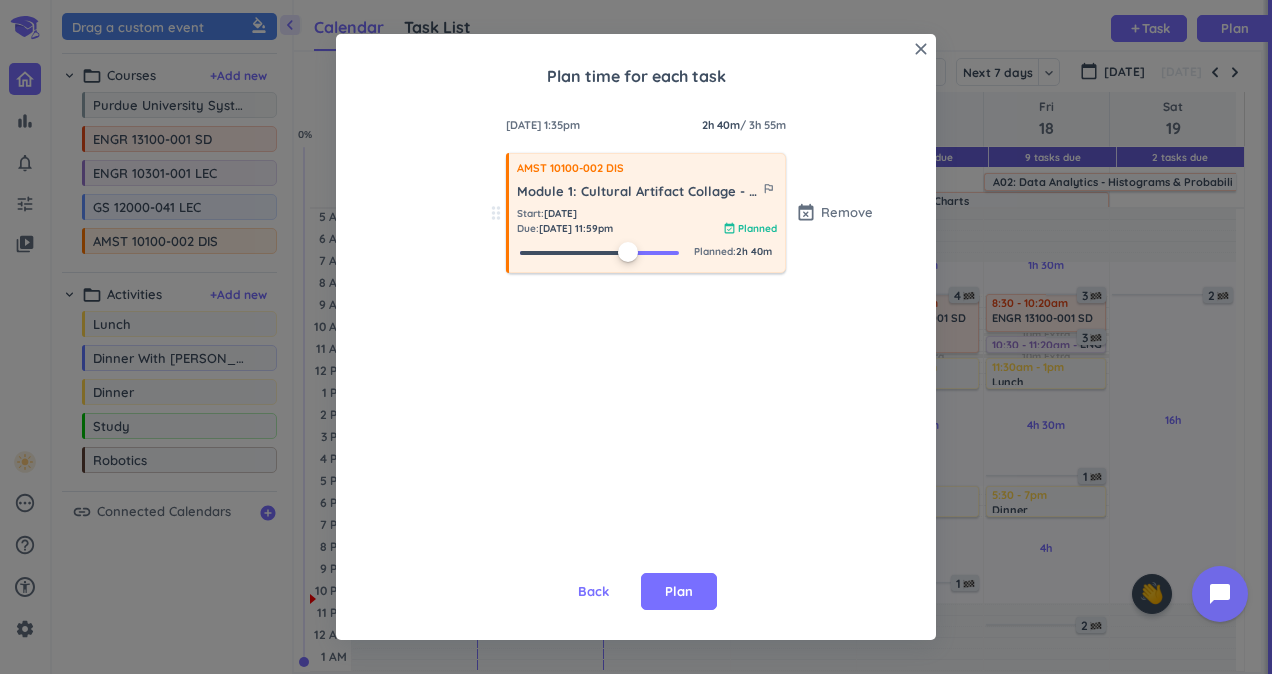 drag, startPoint x: 622, startPoint y: 255, endPoint x: 665, endPoint y: 258, distance: 43.104523 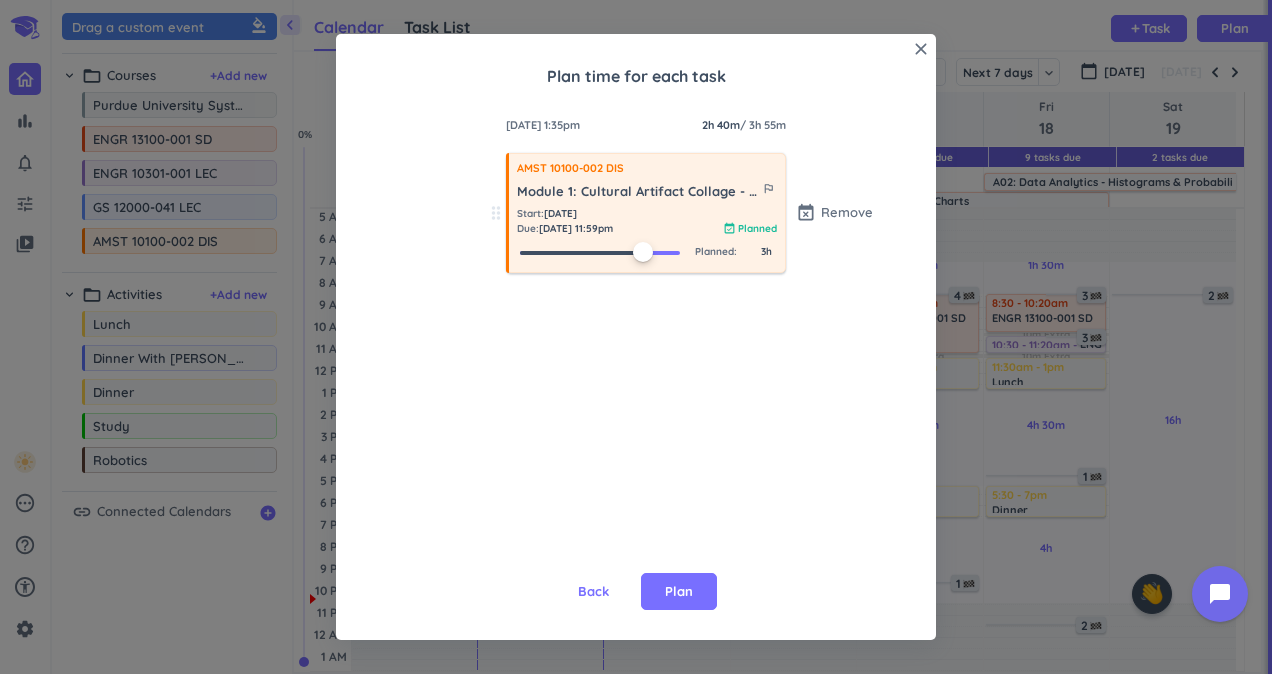 drag, startPoint x: 624, startPoint y: 250, endPoint x: 638, endPoint y: 250, distance: 14 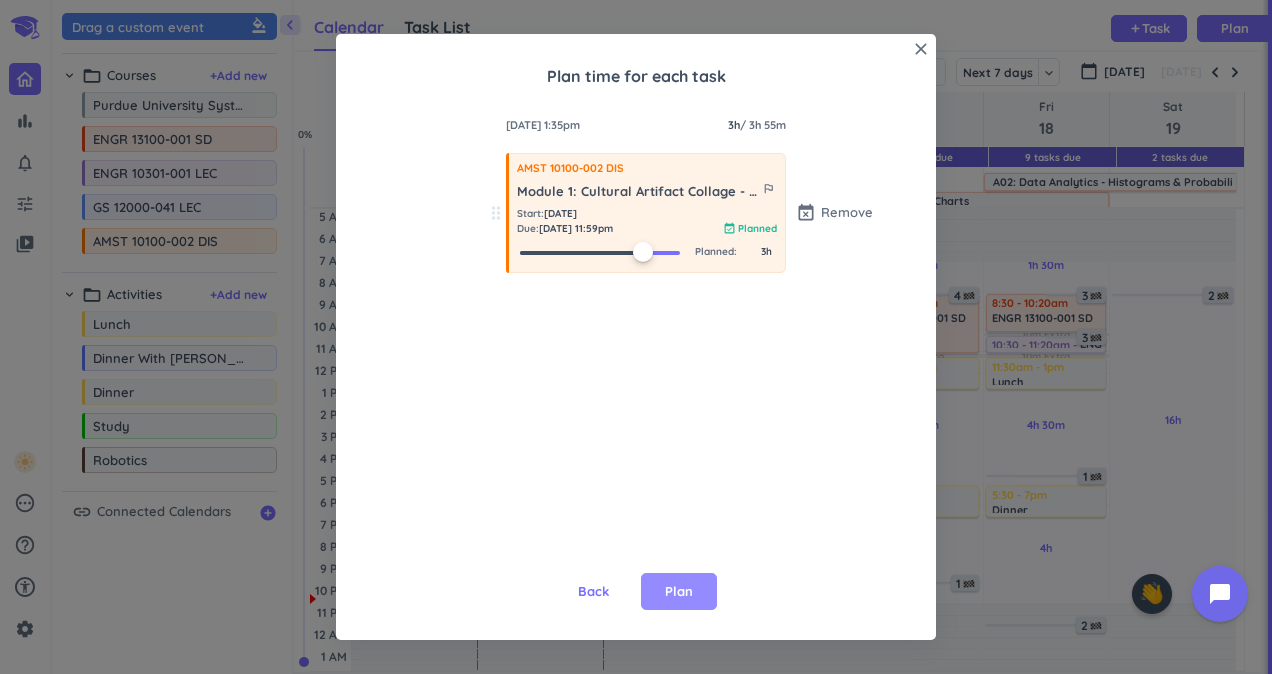 click on "Plan" at bounding box center [679, 592] 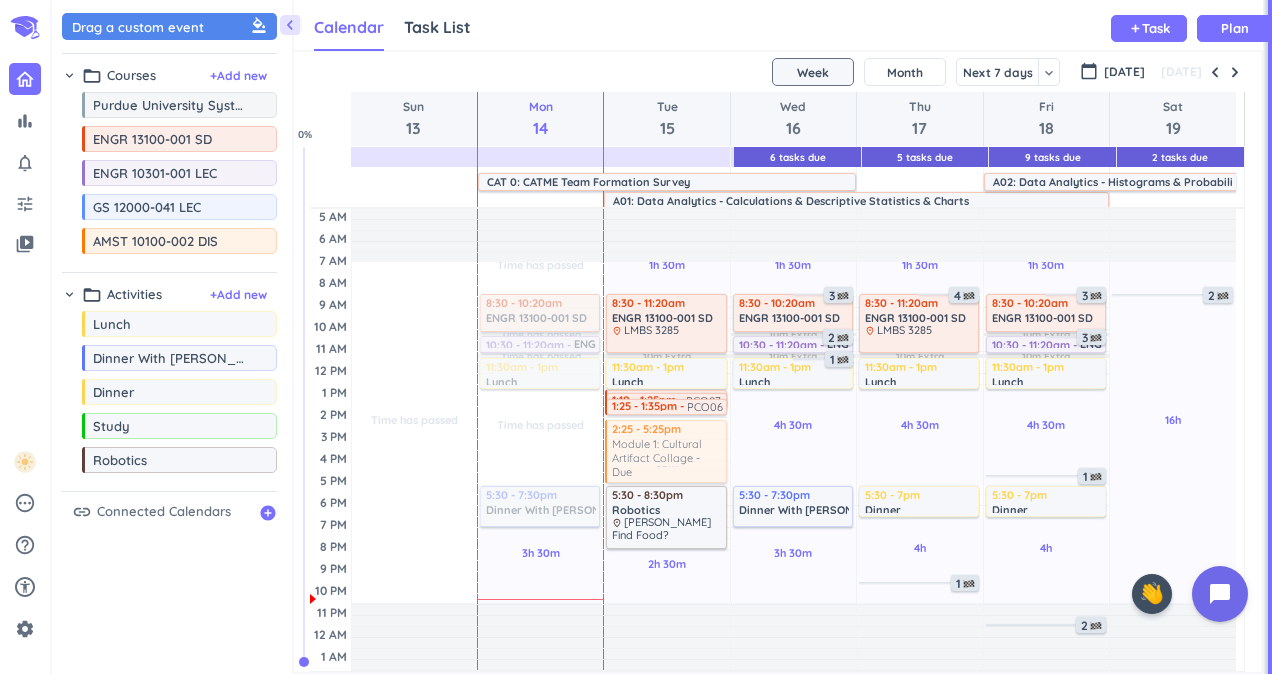 drag, startPoint x: 689, startPoint y: 426, endPoint x: 690, endPoint y: 443, distance: 17.029387 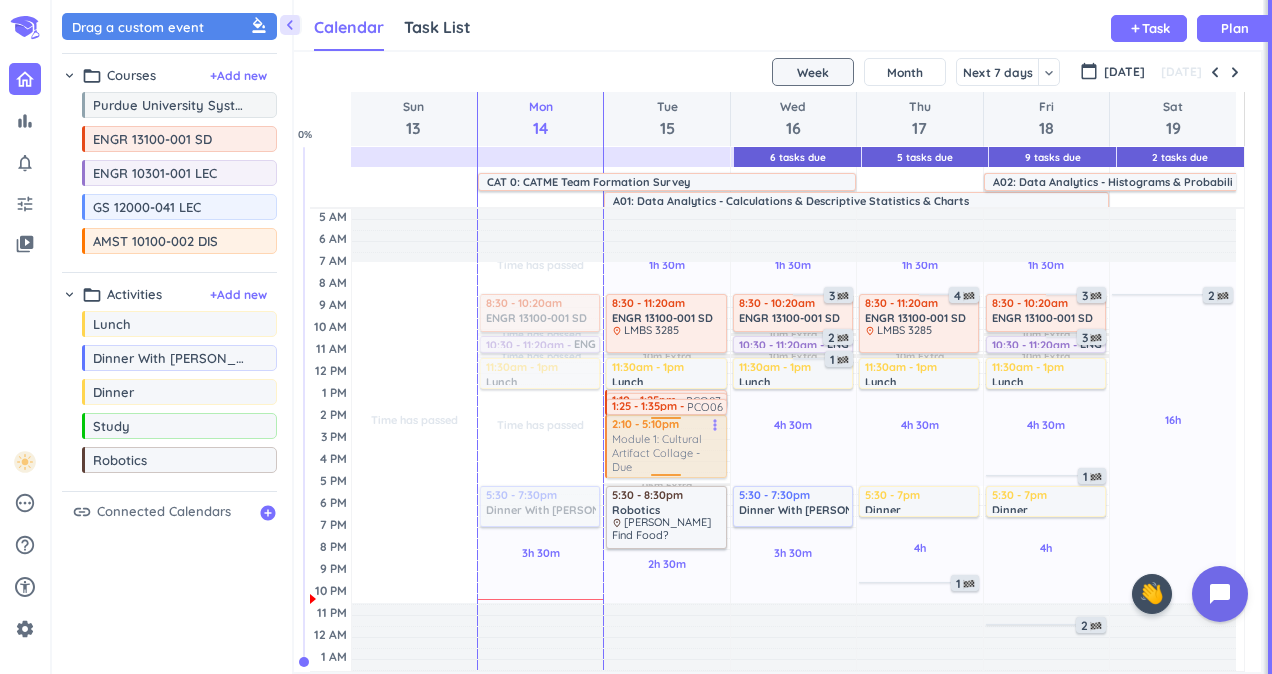 click on "1h 30m Past due Plan 50m Past due Plan 2h 30m Past due Plan 10m Extra 05m Extra Adjust Awake Time Adjust Awake Time 8:30 - 11:20am ENGR 13100-001 SD delete_outline place LMBS 3285 11:30am - 1pm Lunch delete_outline 1 - 1:10pm PCQ05 Functions in Excel - Due more_vert 1:10 - 1:25pm PCQ07 Formatting Charts - Due more_vert 1:25 - 1:35pm PCQ06 Chart Selection - Due more_vert 2:25 - 5:25pm AMST 10100-002 DIS Module 1: Cultural Artifact Collage - Due more_vert 5:30 - 8:30pm Robotics delete_outline place [PERSON_NAME] Find Food? 2:10 - 5:10pm AMST 10100-002 DIS Module 1: Cultural Artifact Collage - Due more_vert" at bounding box center [666, 459] 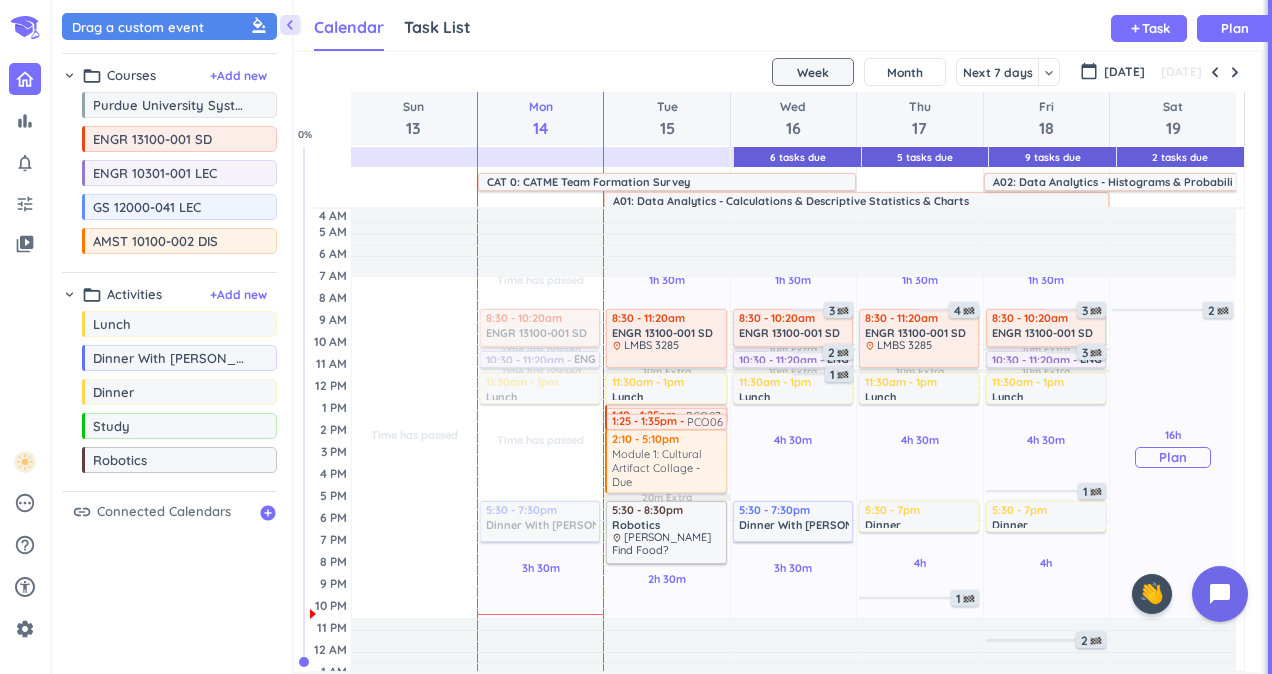 scroll, scrollTop: 0, scrollLeft: 0, axis: both 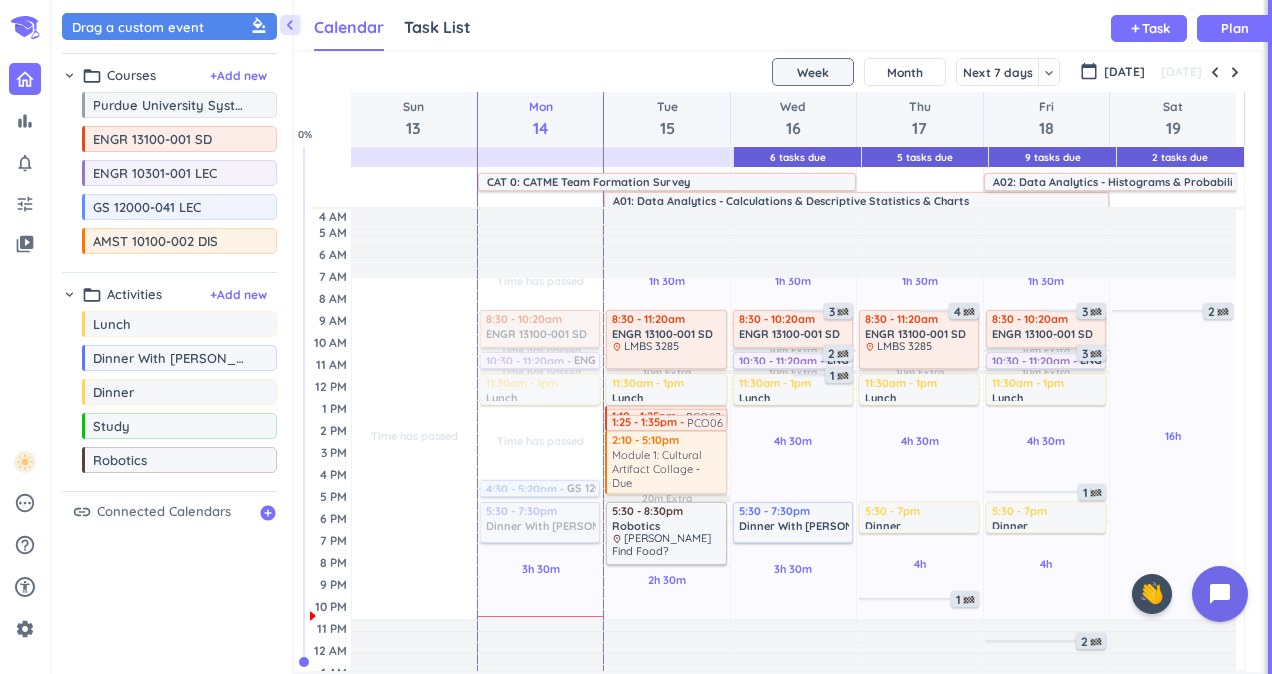 drag, startPoint x: 143, startPoint y: 206, endPoint x: 540, endPoint y: 481, distance: 482.94305 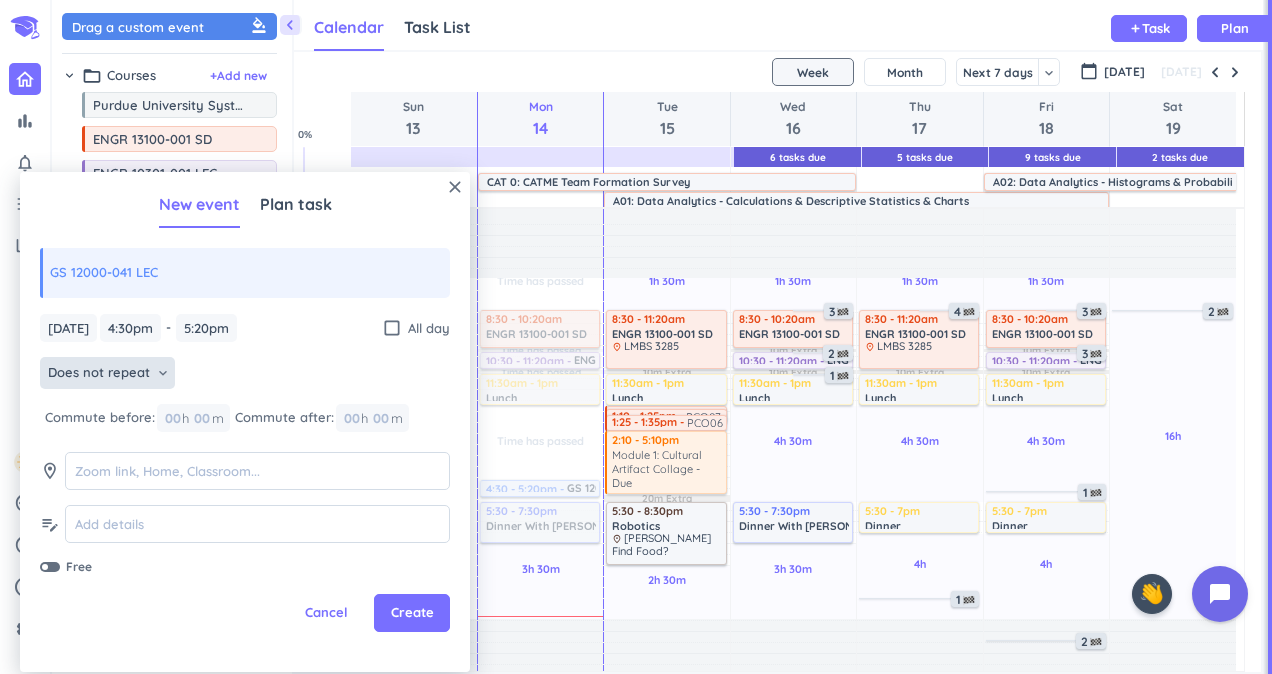 click on "Does not repeat" at bounding box center (99, 373) 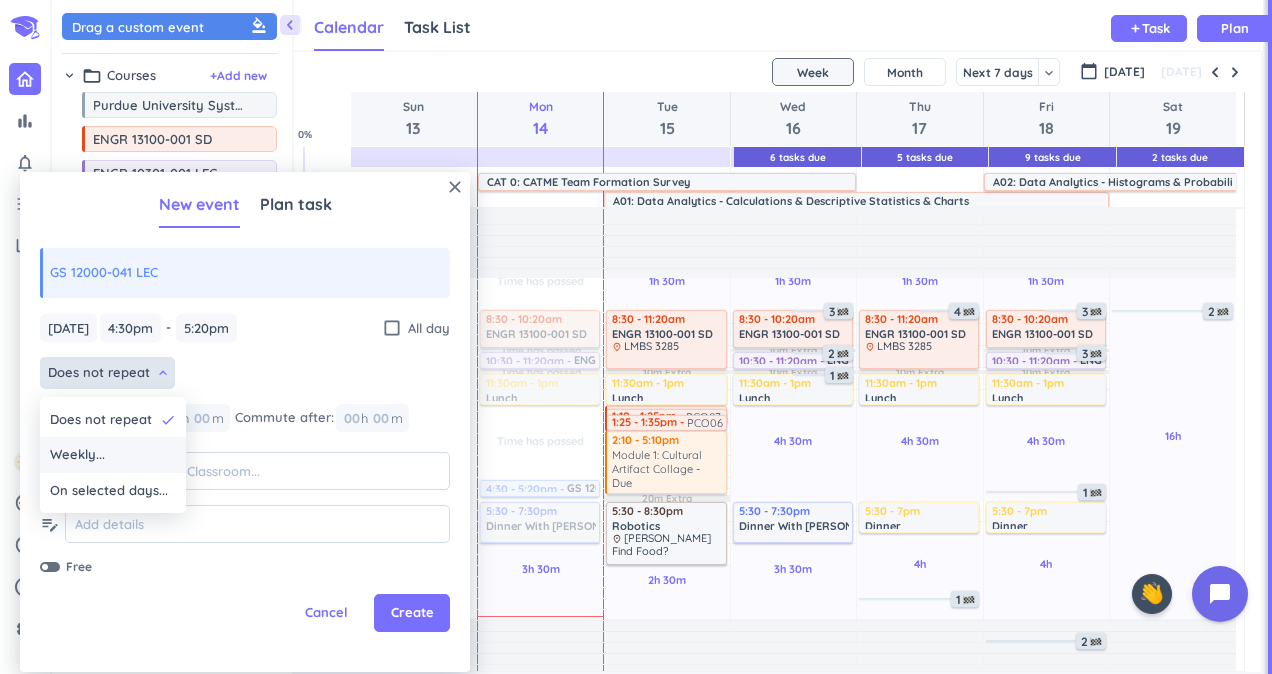 click on "Weekly..." at bounding box center [77, 455] 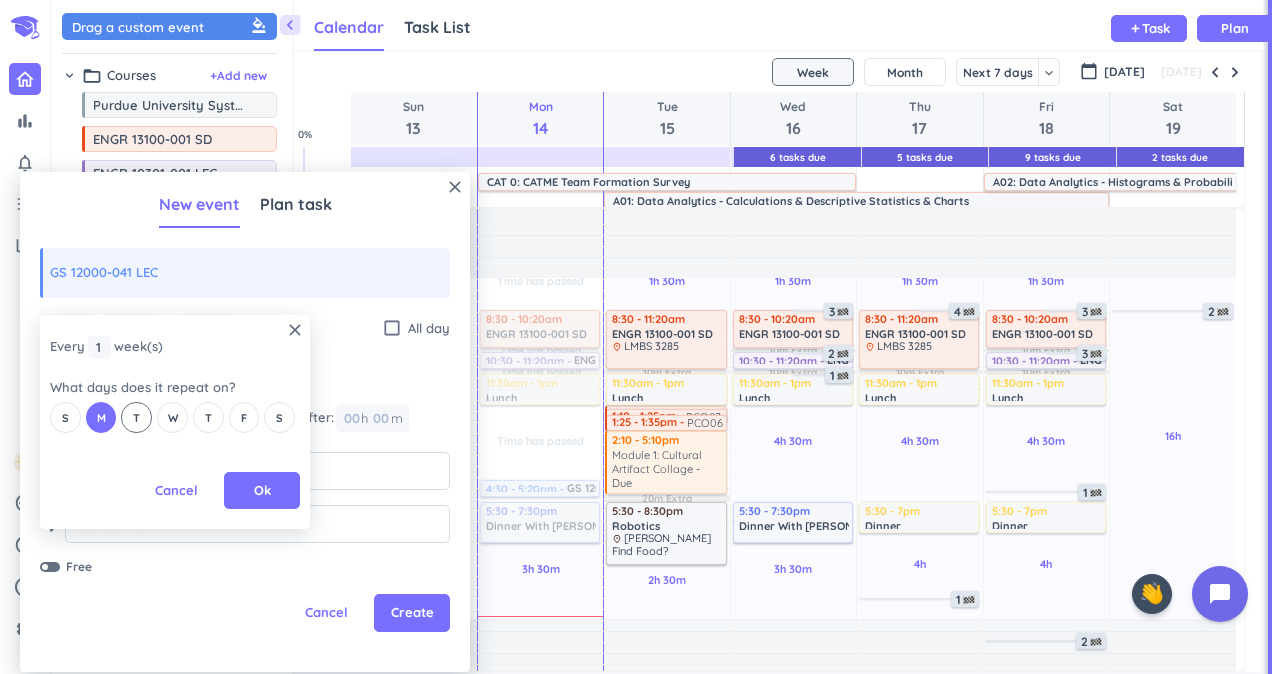 click on "T" at bounding box center [136, 417] 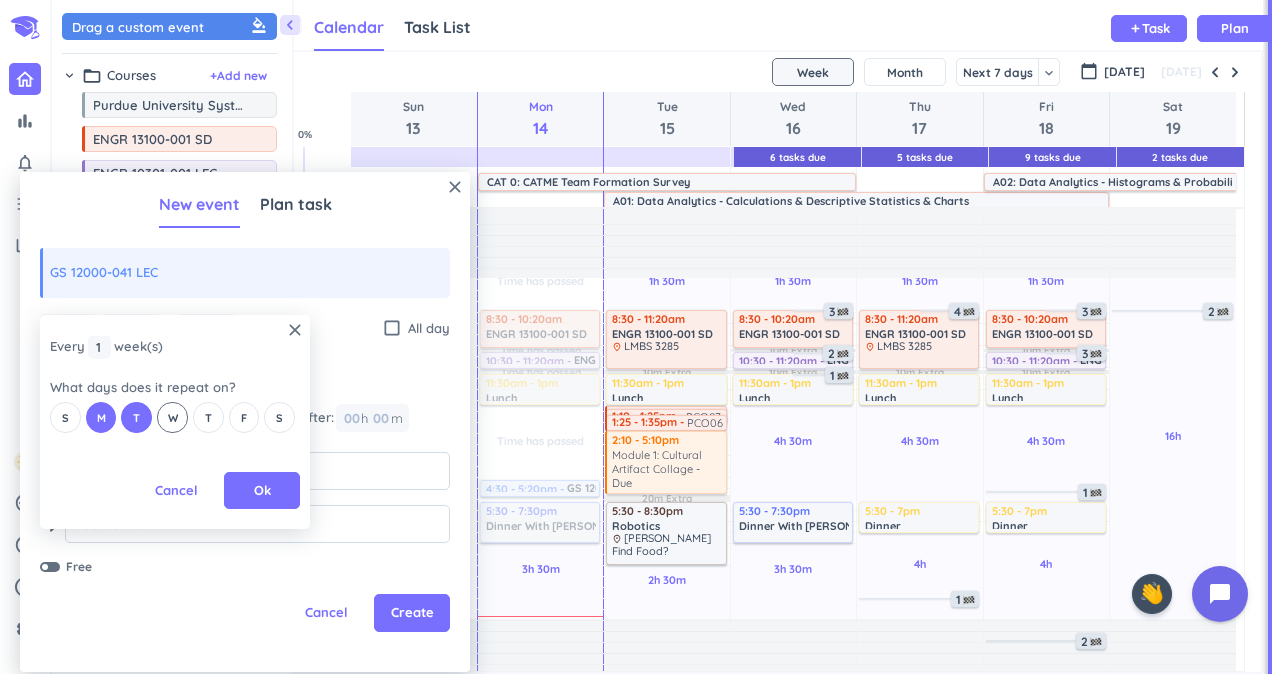 click on "W" at bounding box center [173, 418] 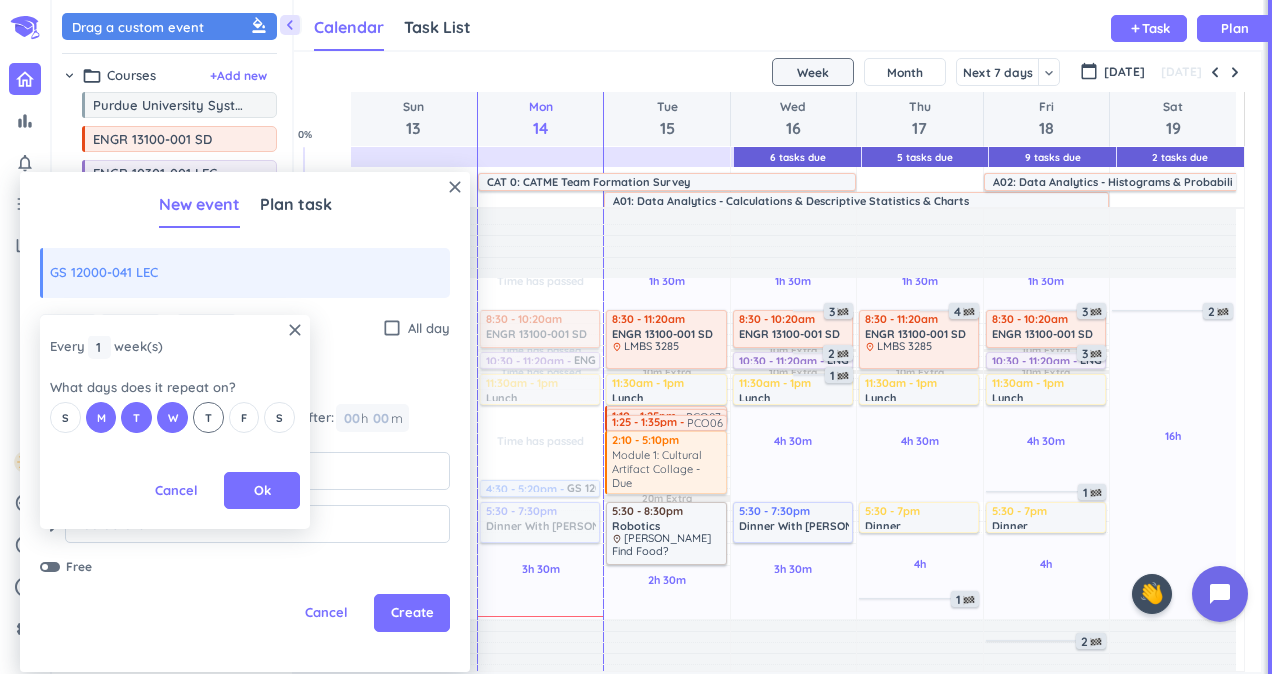 click on "T" at bounding box center (208, 417) 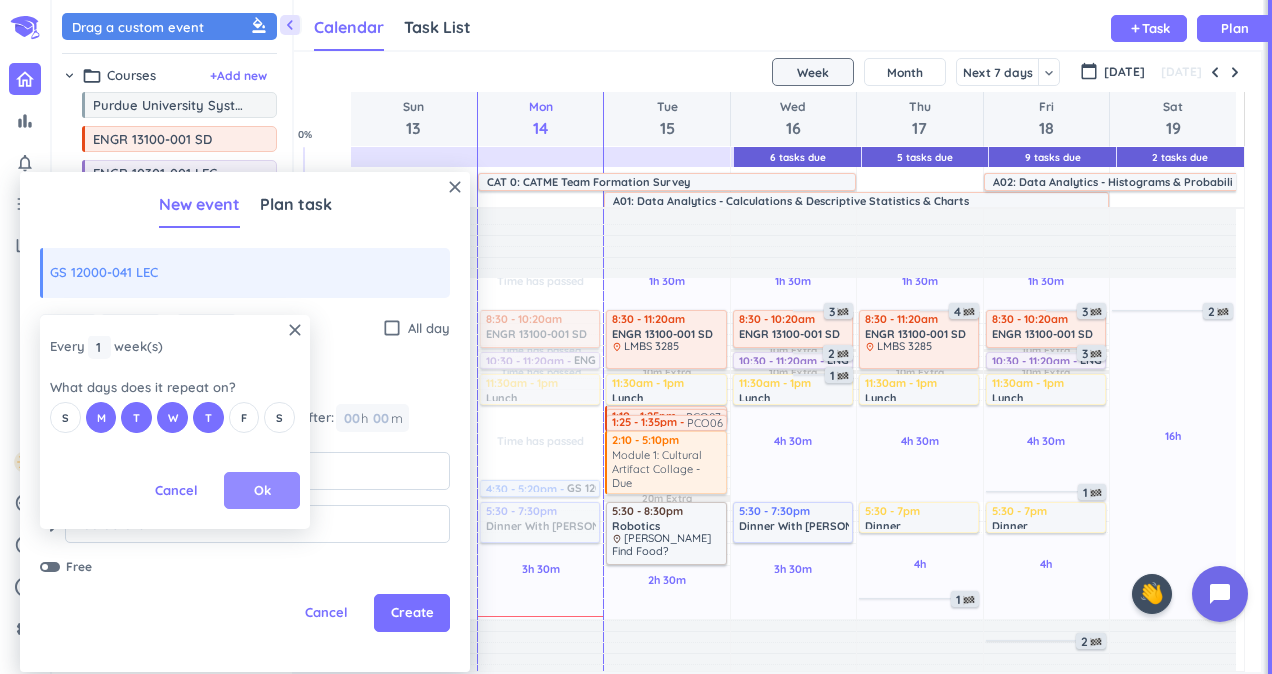click on "Ok" at bounding box center (262, 491) 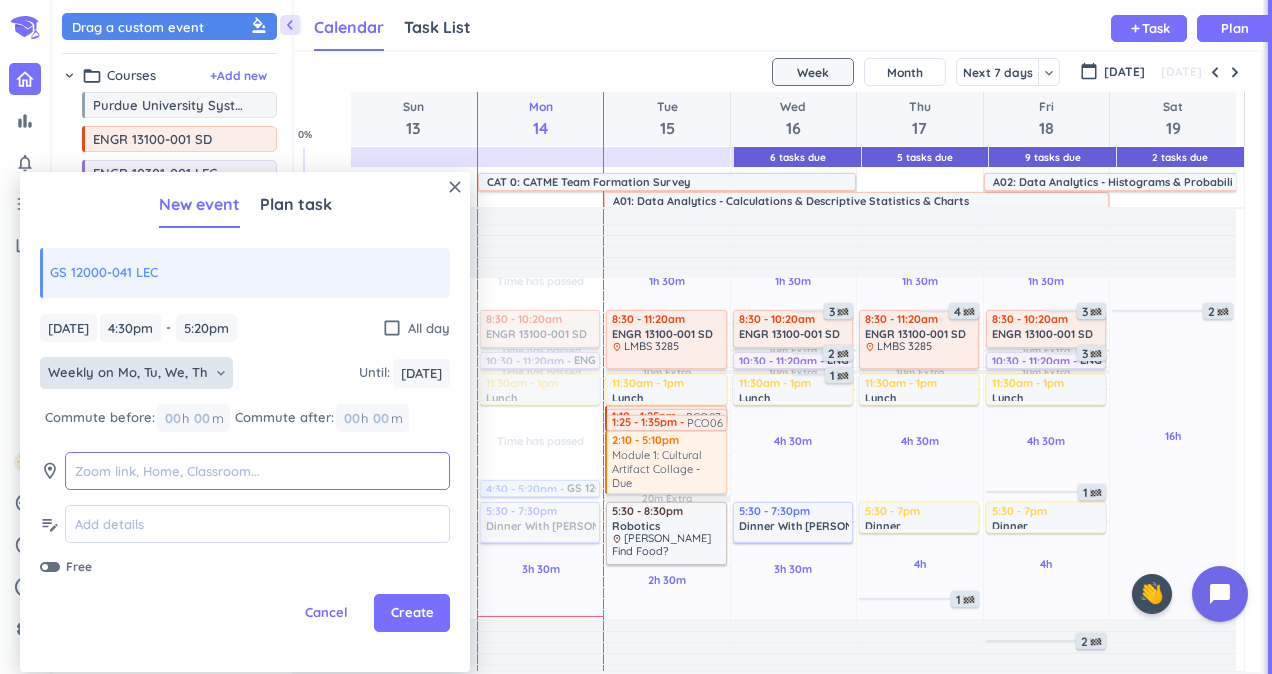 click at bounding box center [257, 471] 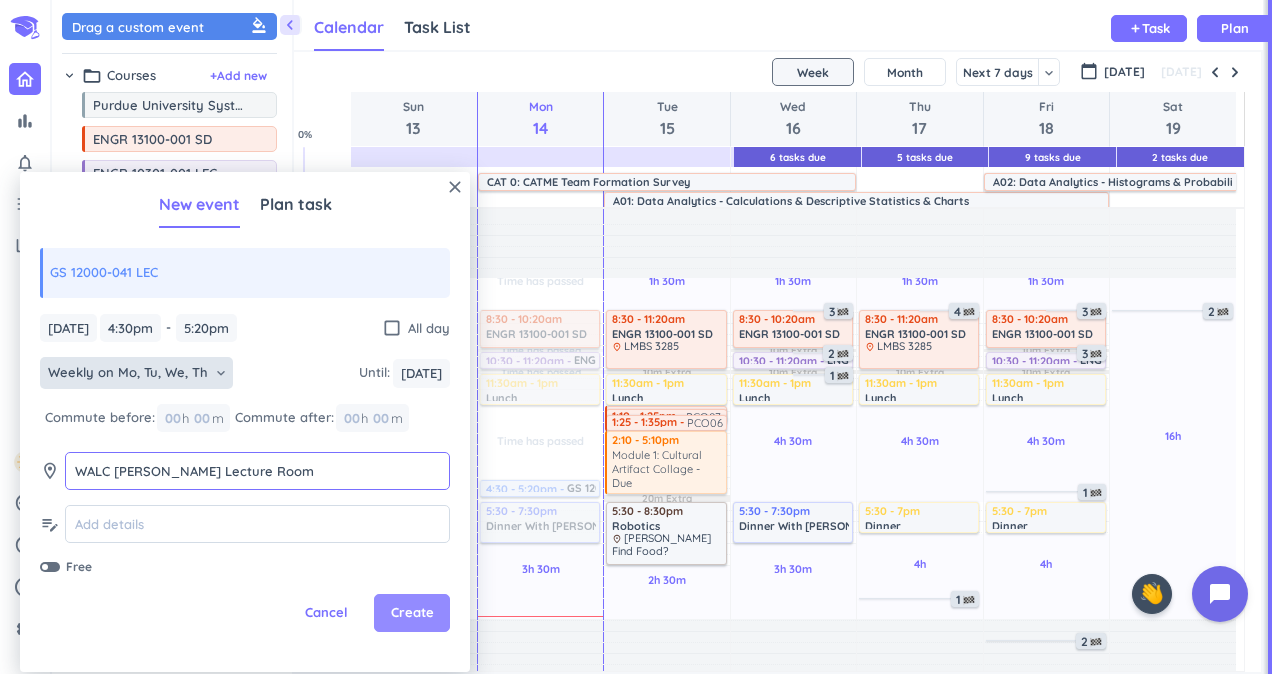 type on "WALC [PERSON_NAME] Lecture Room" 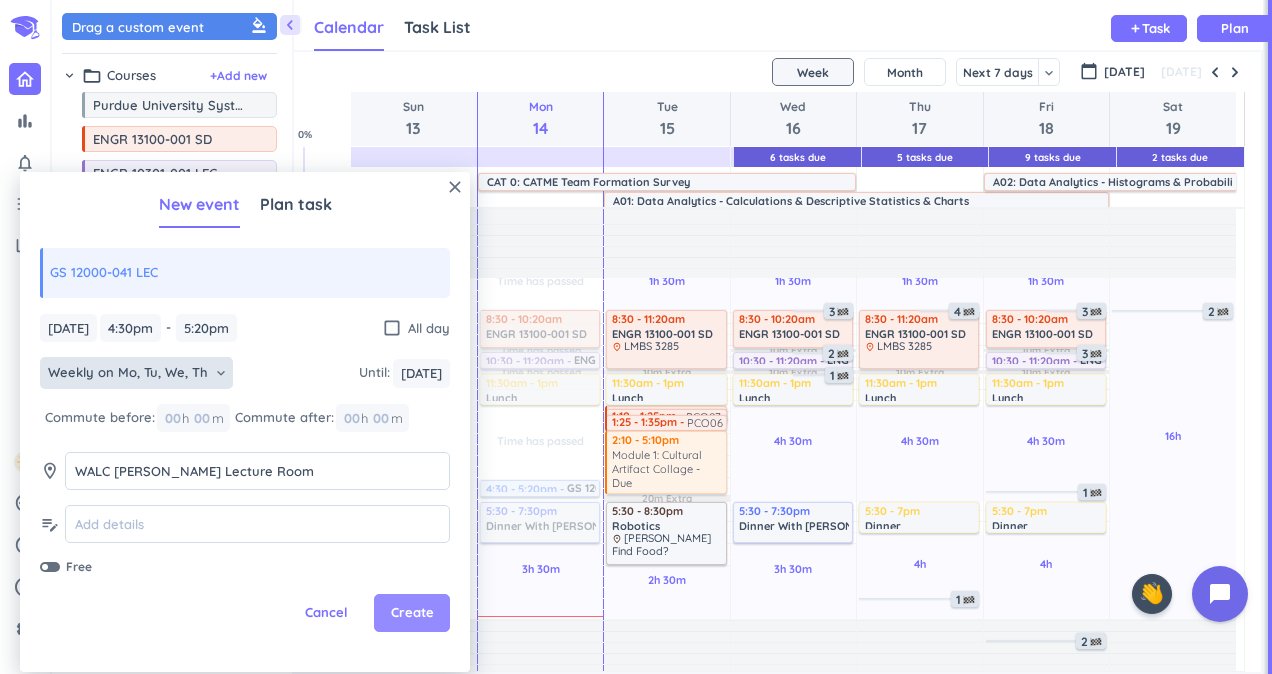 click on "Create" at bounding box center (412, 613) 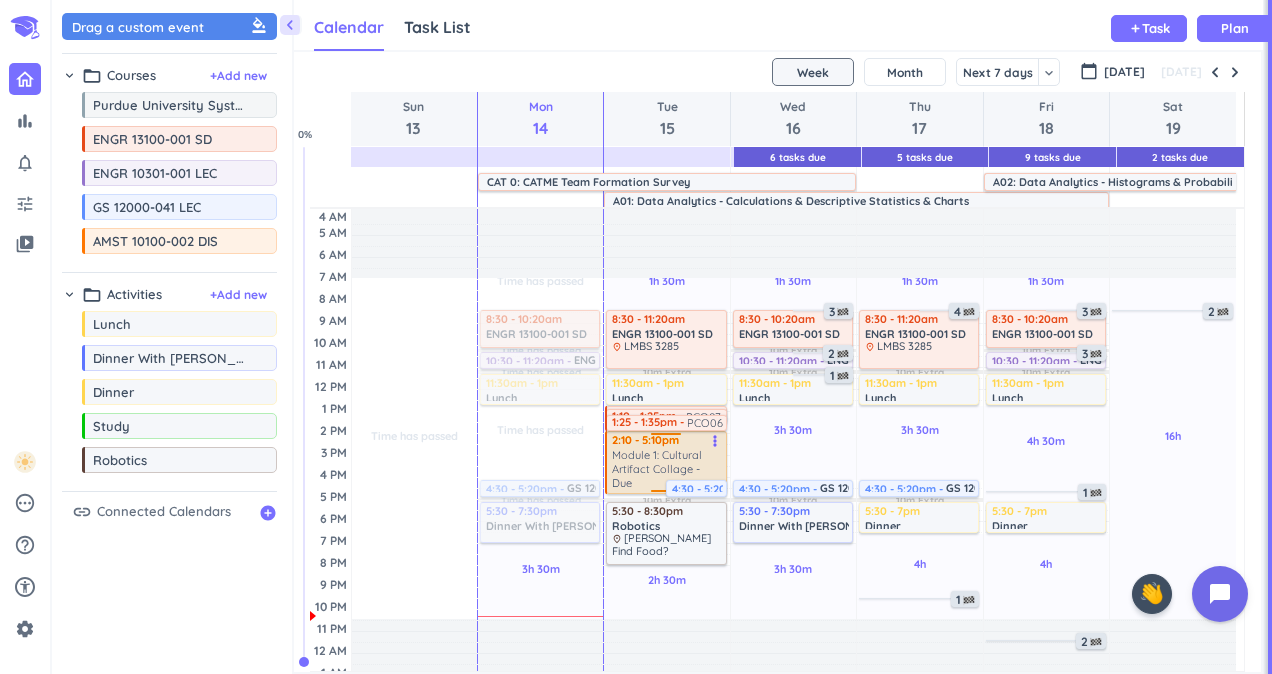 click on "Module 1: Cultural Artifact Collage - Due" at bounding box center (667, 469) 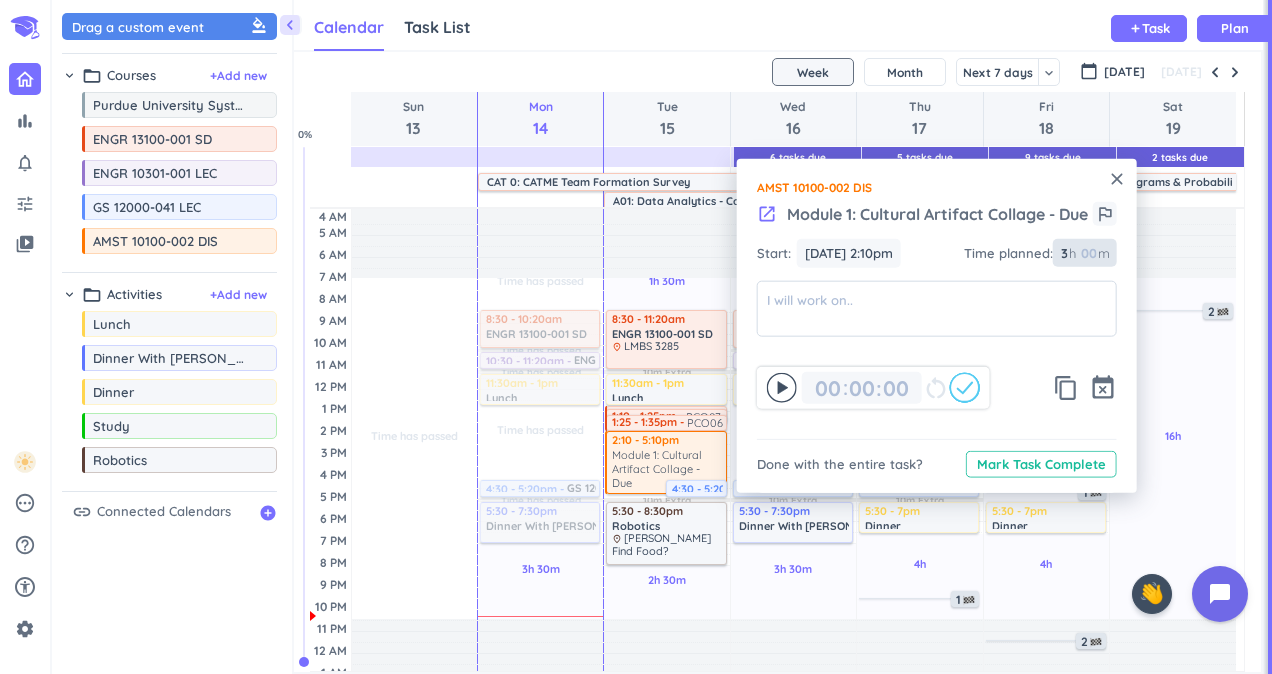 click on "3" at bounding box center [1063, 253] 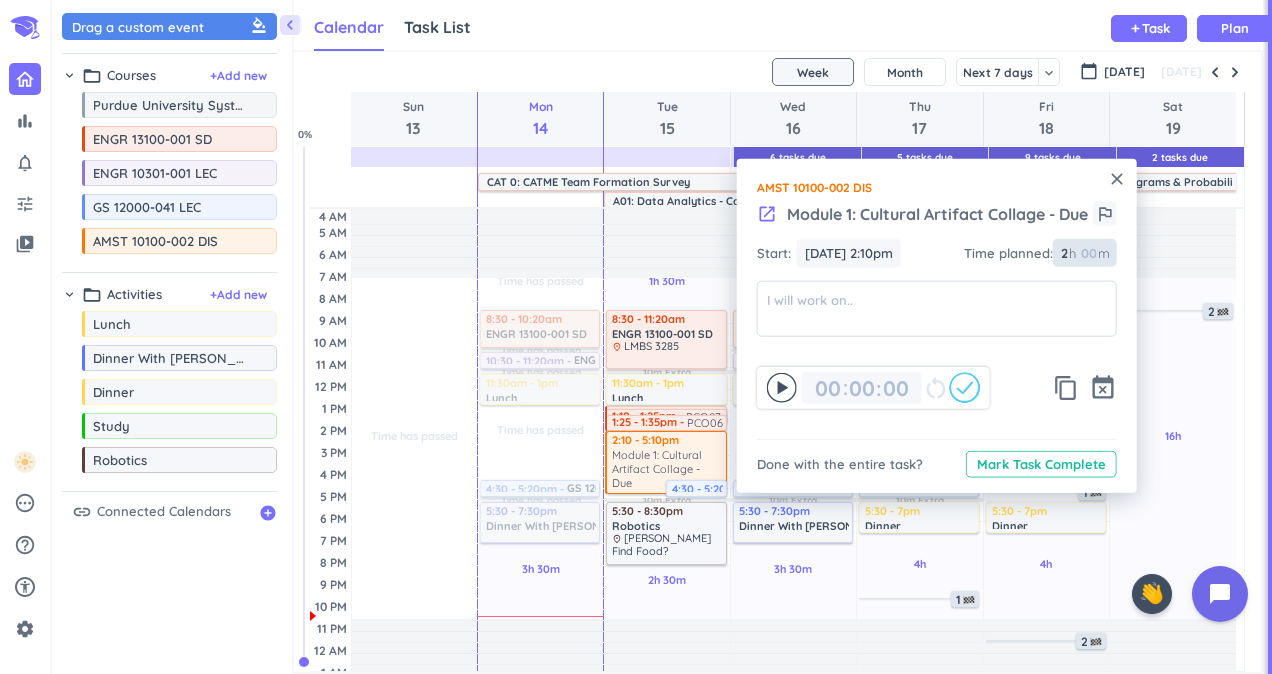 type on "2" 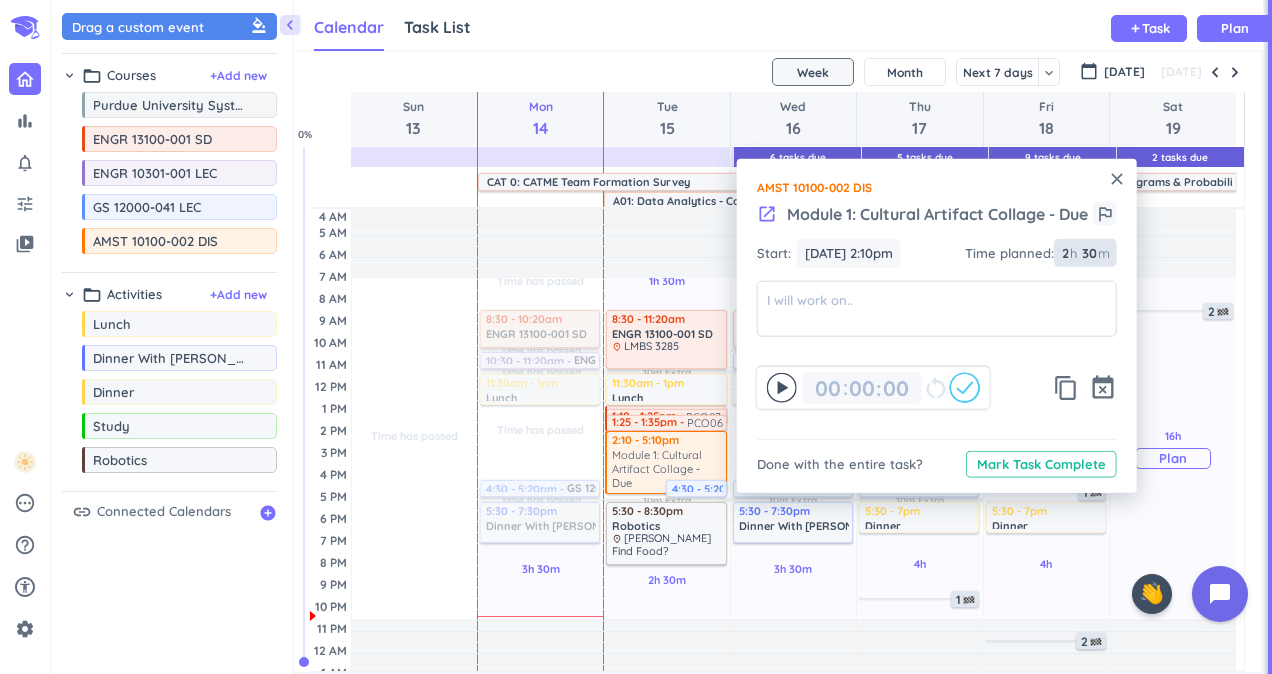 type on "30" 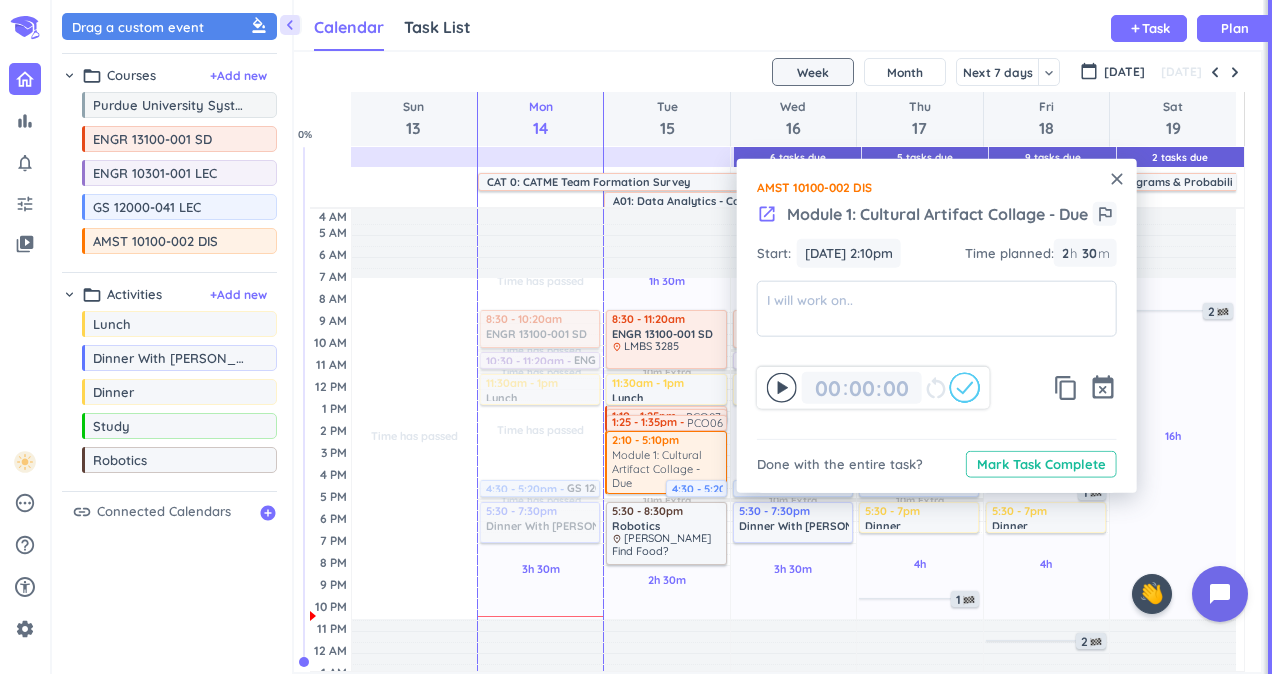 click on "Start: [DATE] 2:10pm [DATE] 2:10pm Time planned : 2 2 00 h 30 30 00 m" at bounding box center [937, 260] 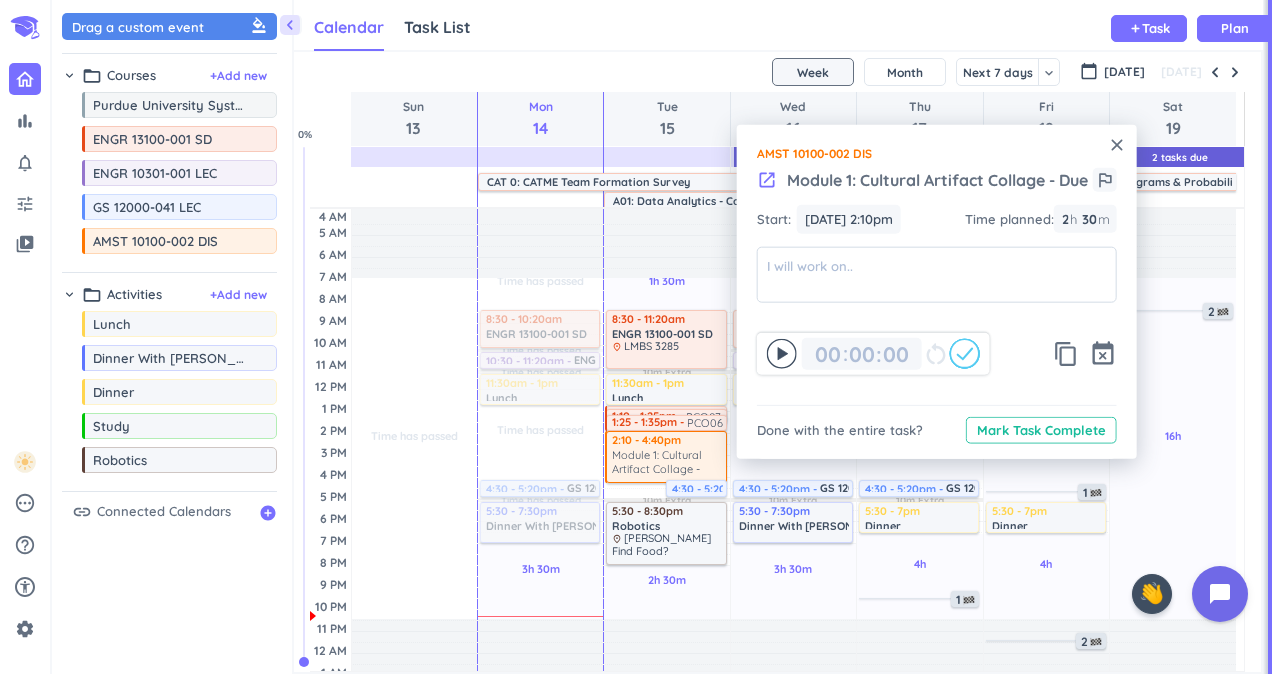 click on "close" at bounding box center (1117, 145) 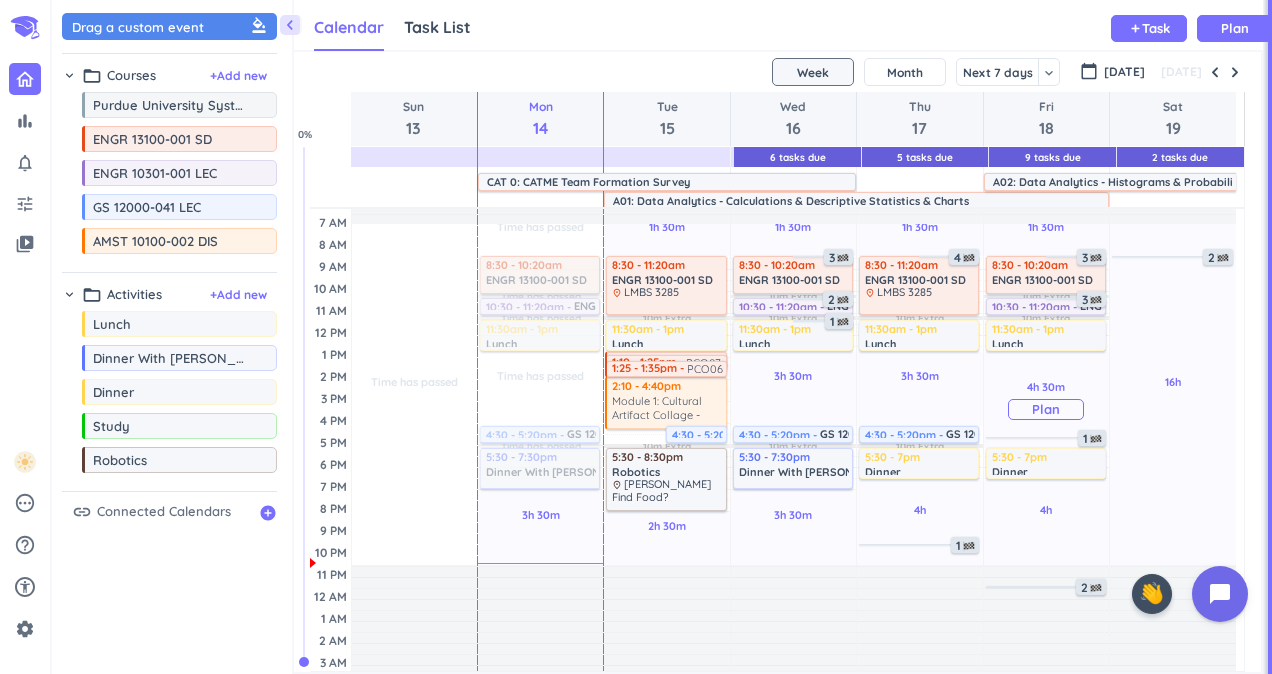scroll, scrollTop: 0, scrollLeft: 0, axis: both 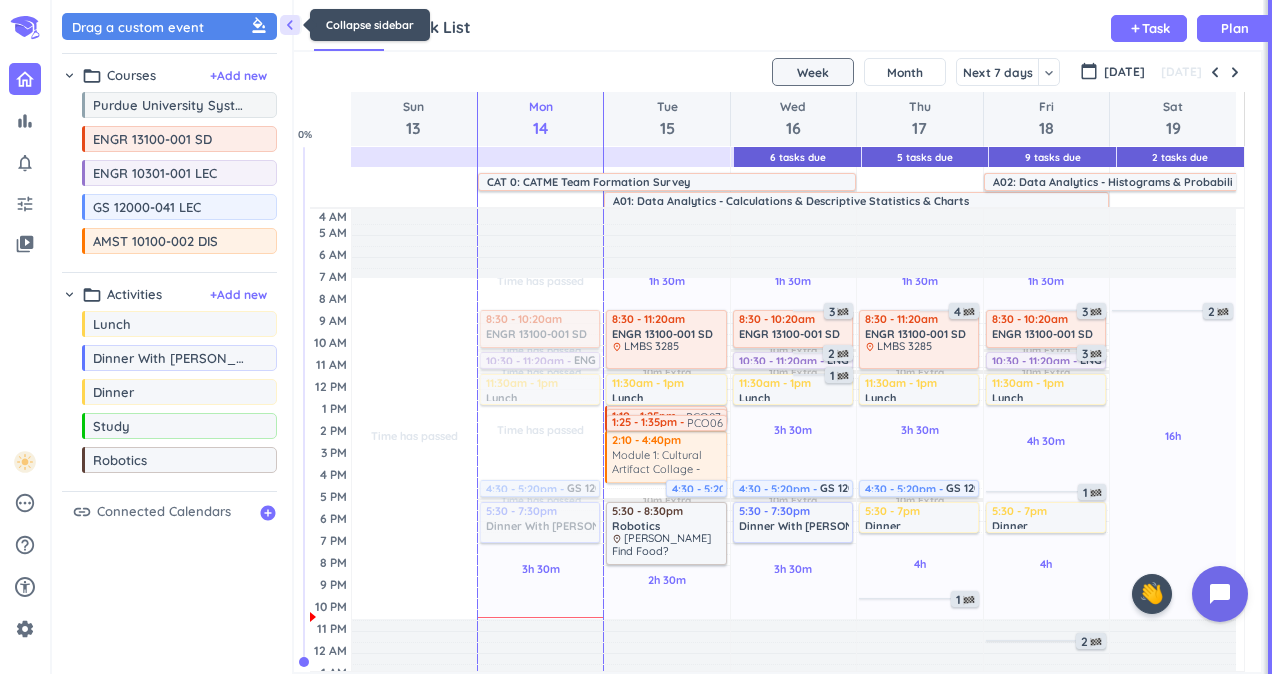 click on "chevron_left" at bounding box center (290, 25) 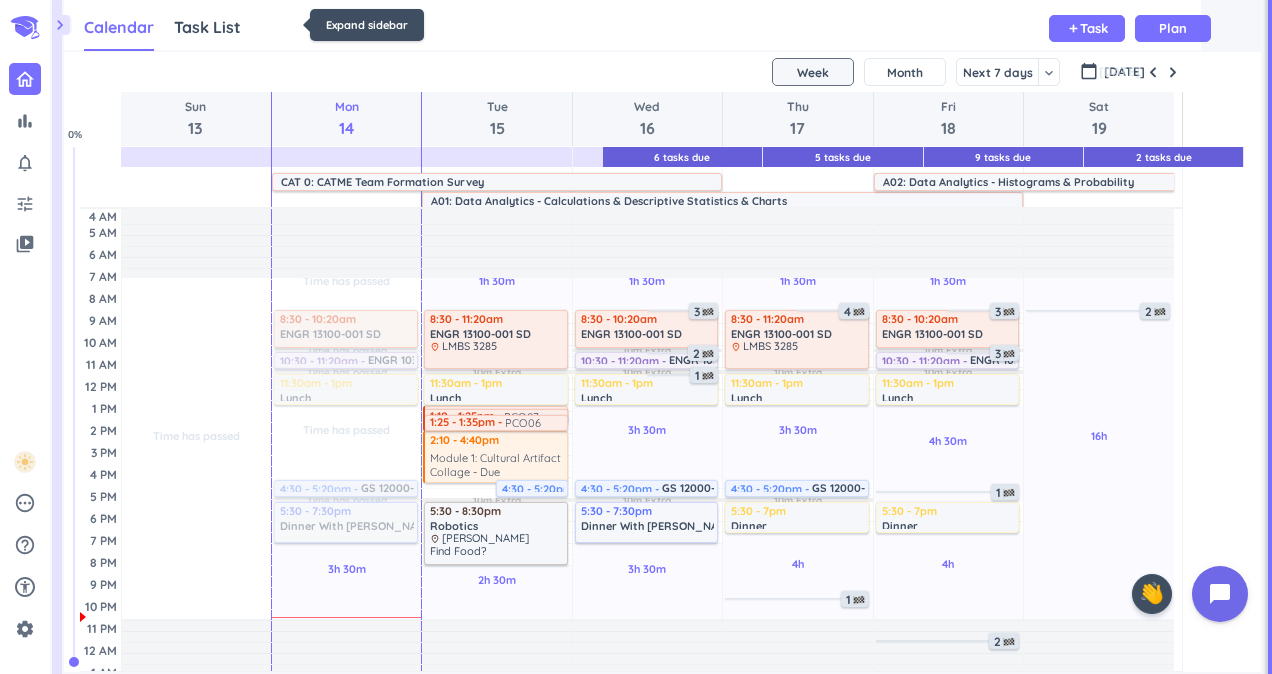 scroll, scrollTop: 9, scrollLeft: 8, axis: both 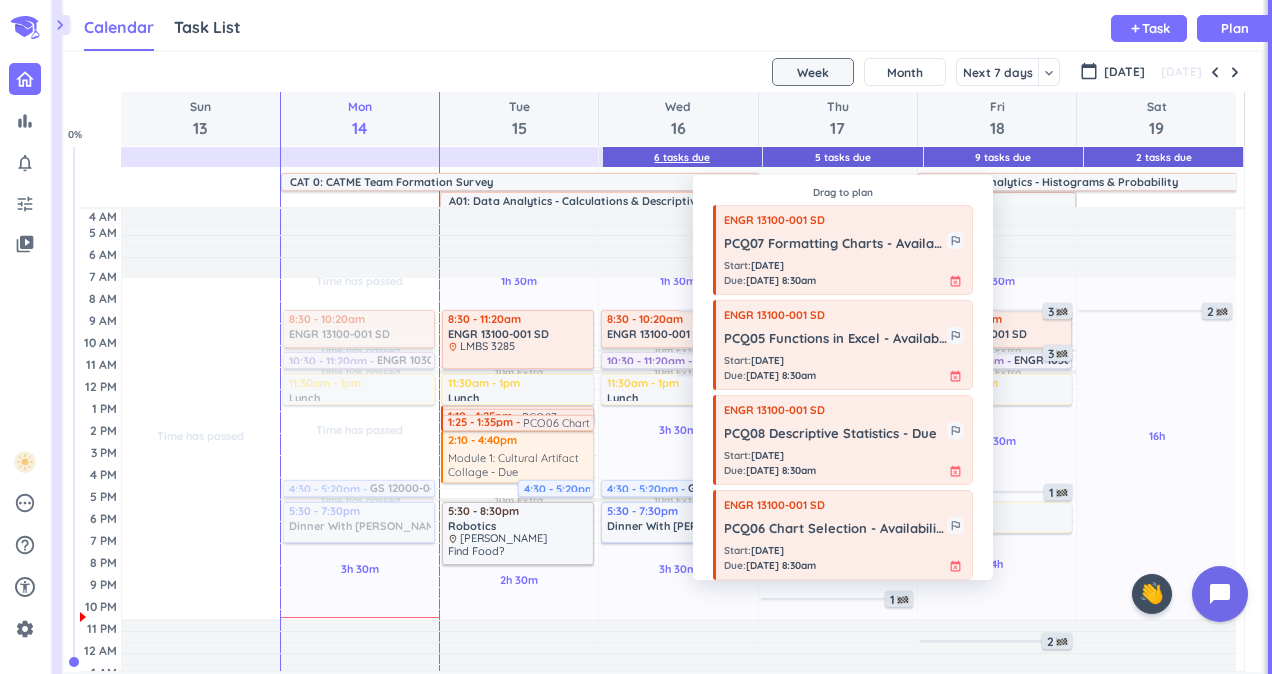 click on "6   Tasks   Due" at bounding box center [682, 157] 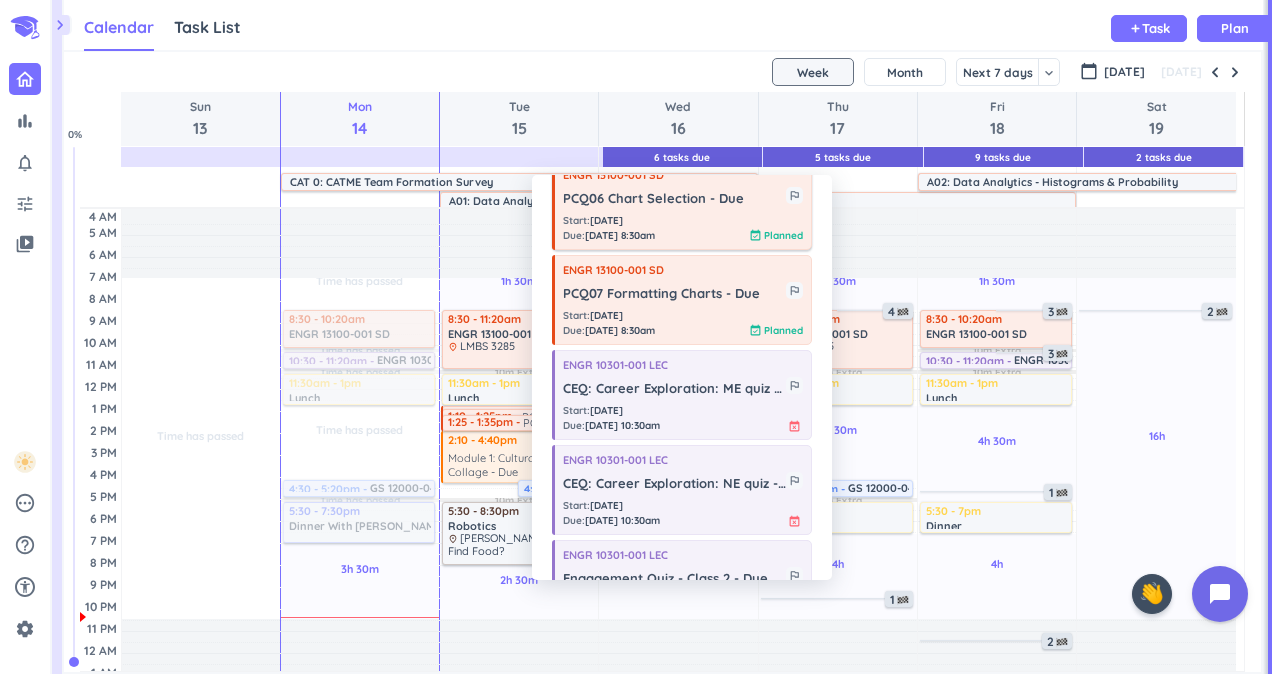 scroll, scrollTop: 141, scrollLeft: 0, axis: vertical 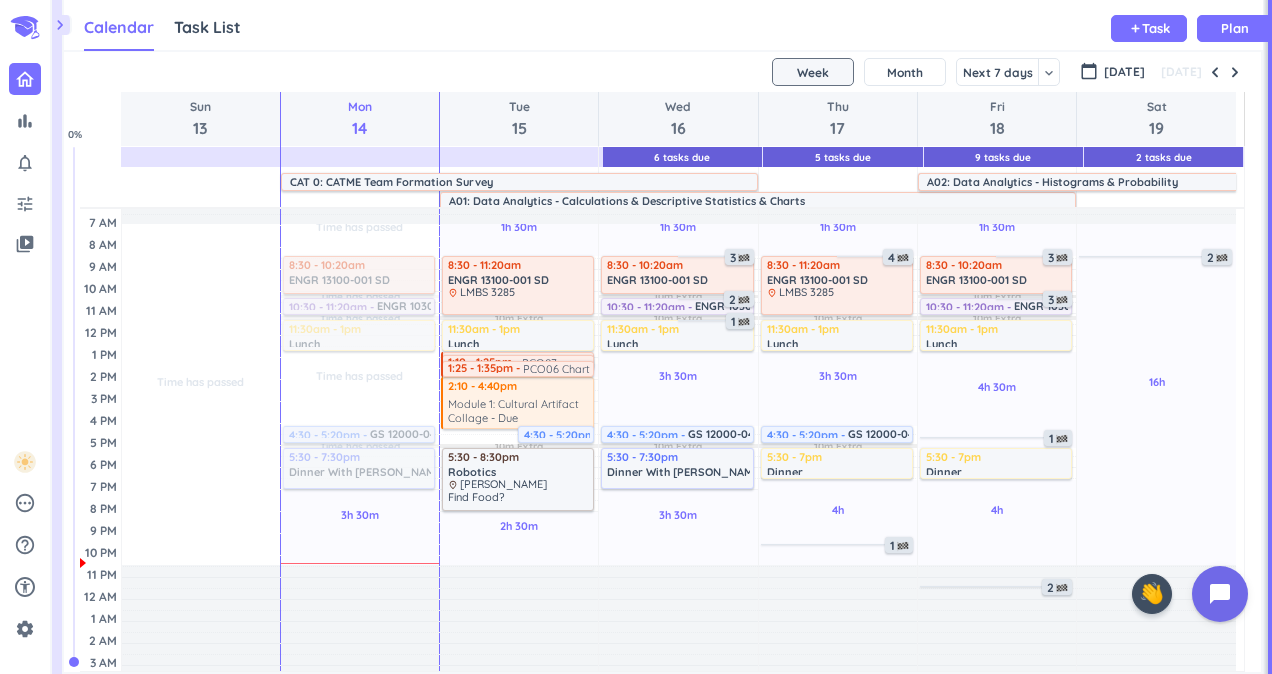 click on "Week" at bounding box center [813, 72] 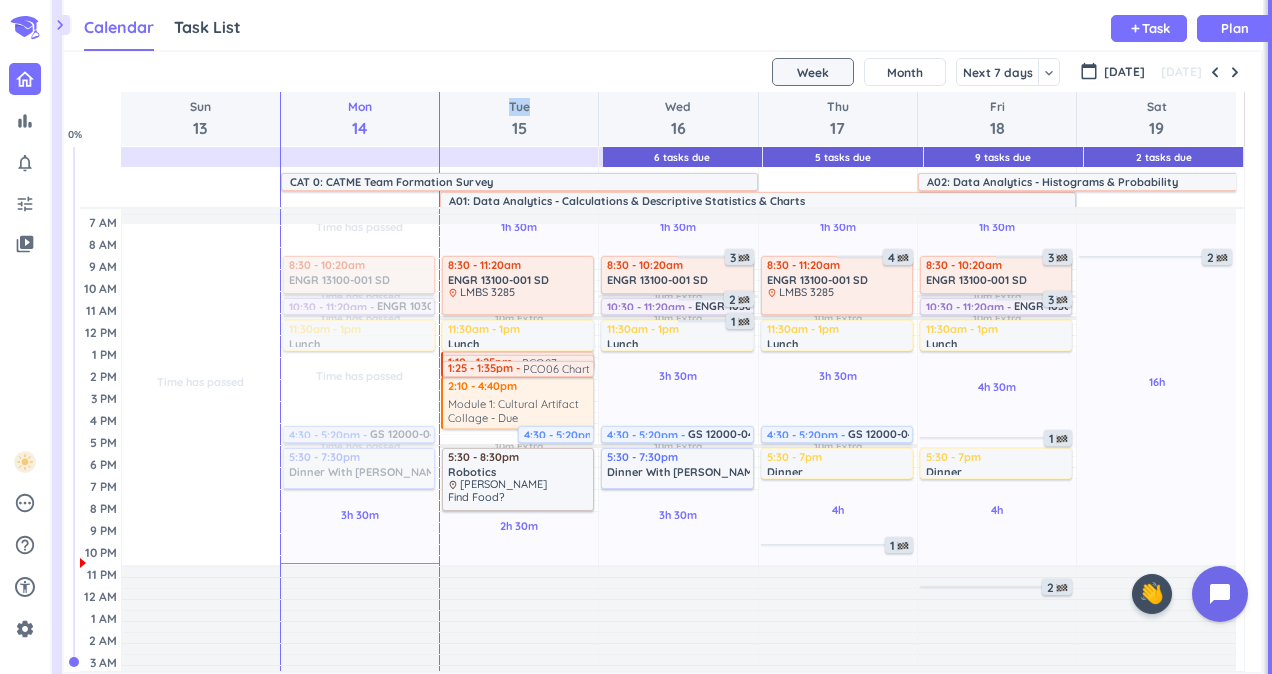 click on "Tue 15" at bounding box center (519, 119) 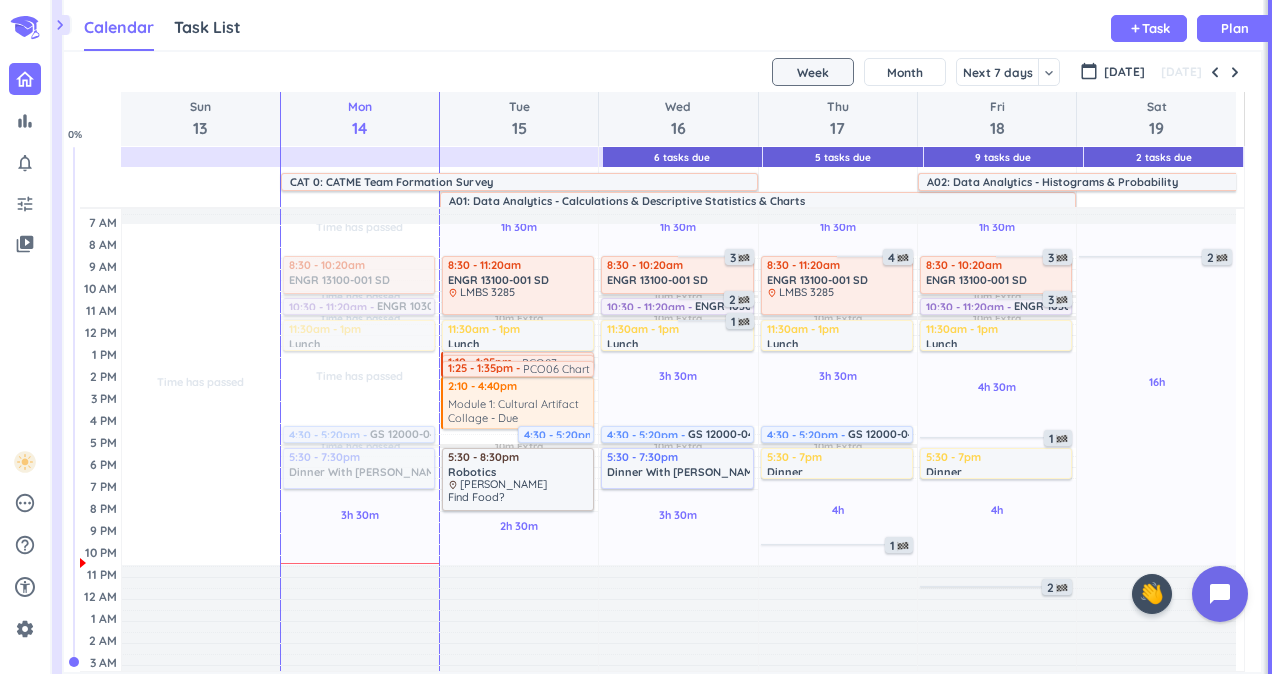 drag, startPoint x: 504, startPoint y: 120, endPoint x: 481, endPoint y: 119, distance: 23.021729 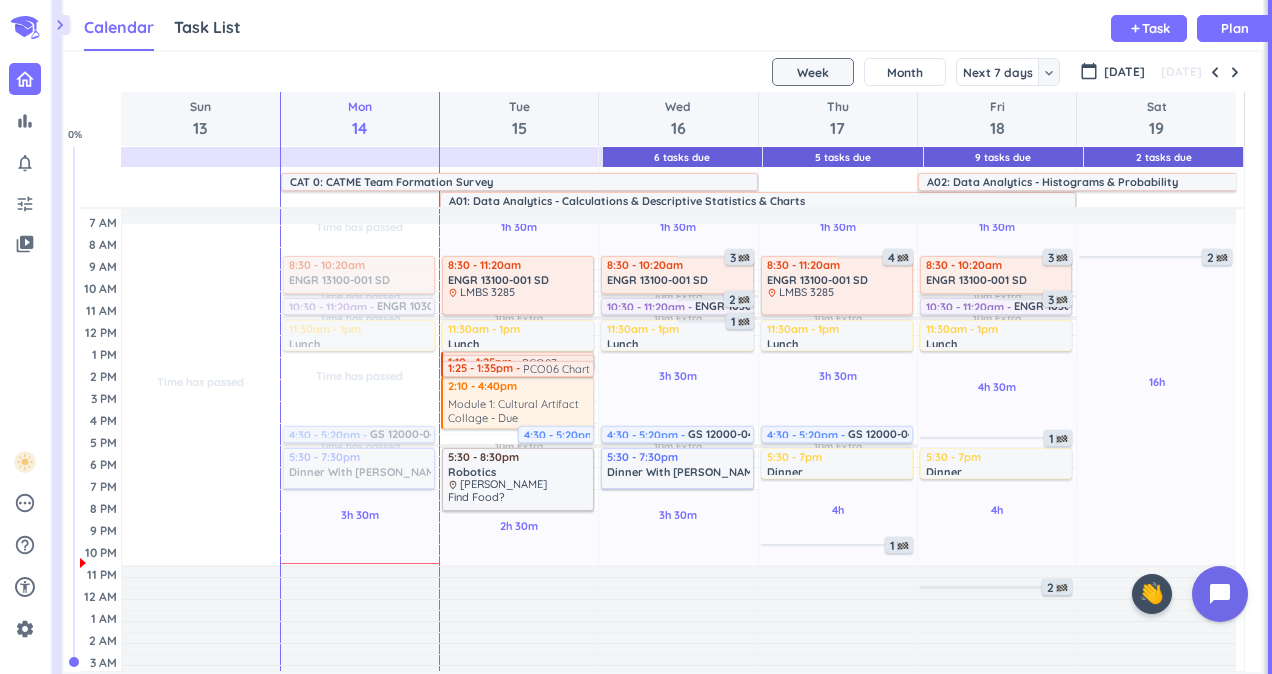 click on "keyboard_arrow_down" at bounding box center (1049, 72) 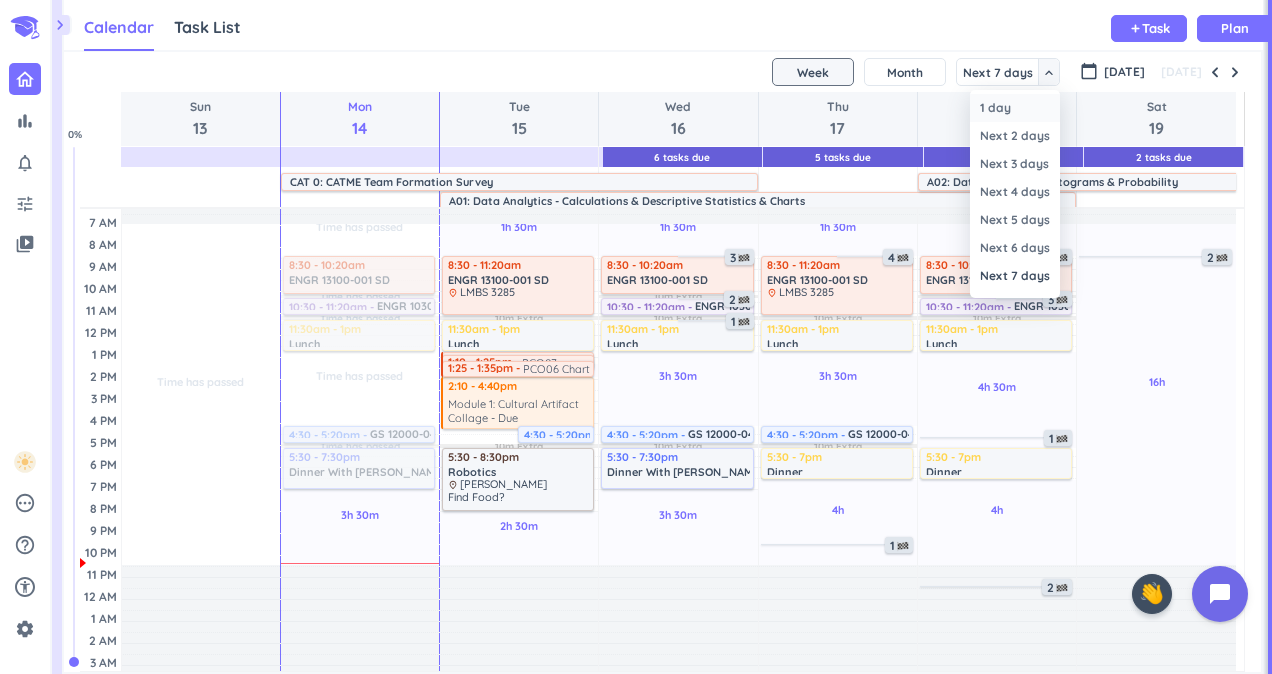 click on "1 day" at bounding box center (1015, 108) 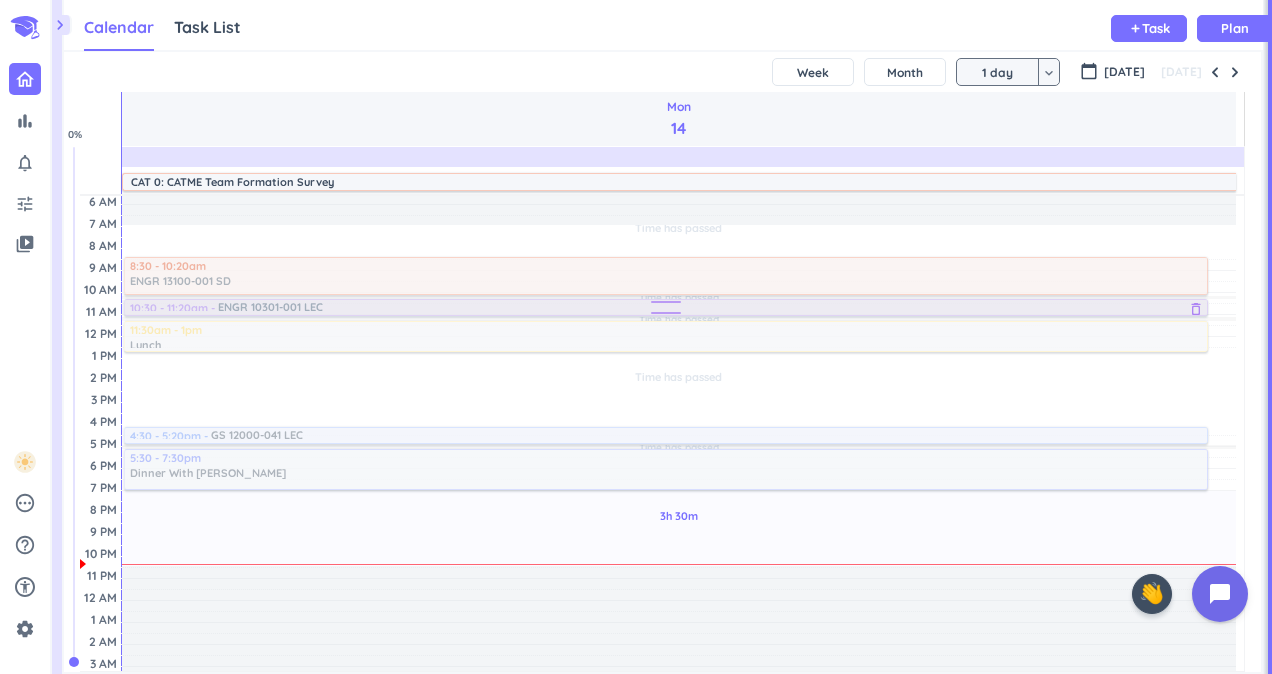scroll, scrollTop: 0, scrollLeft: 0, axis: both 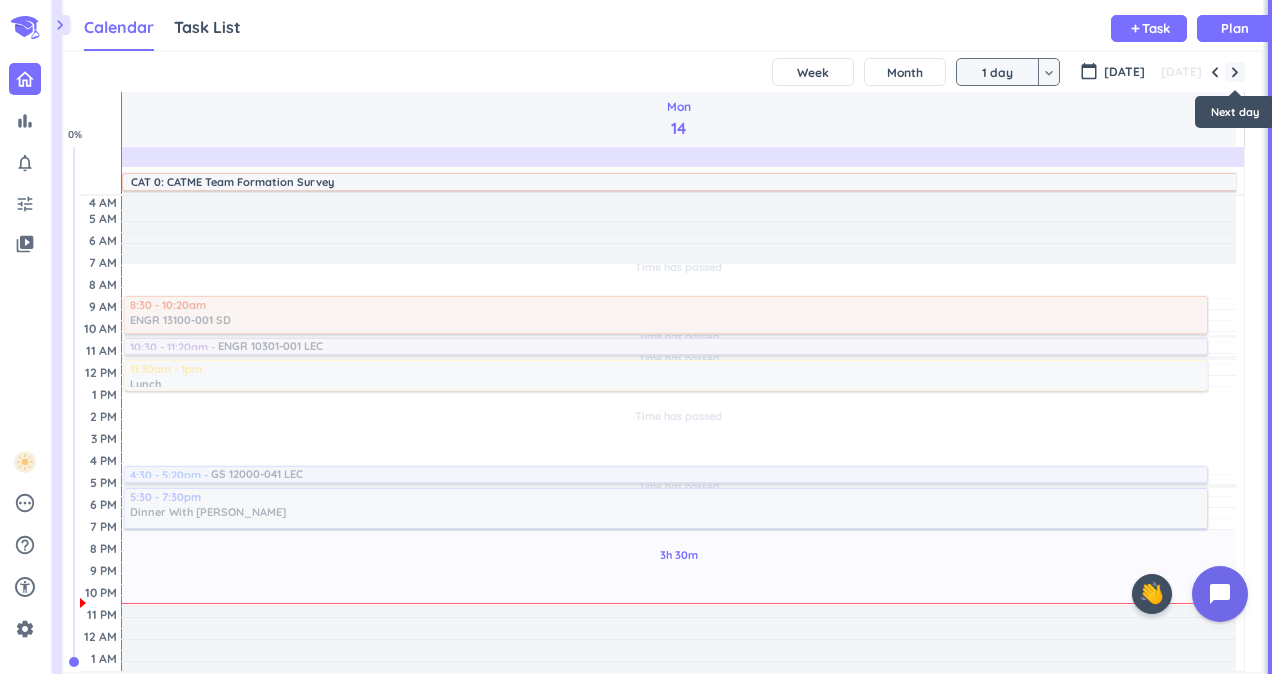 click at bounding box center (1235, 72) 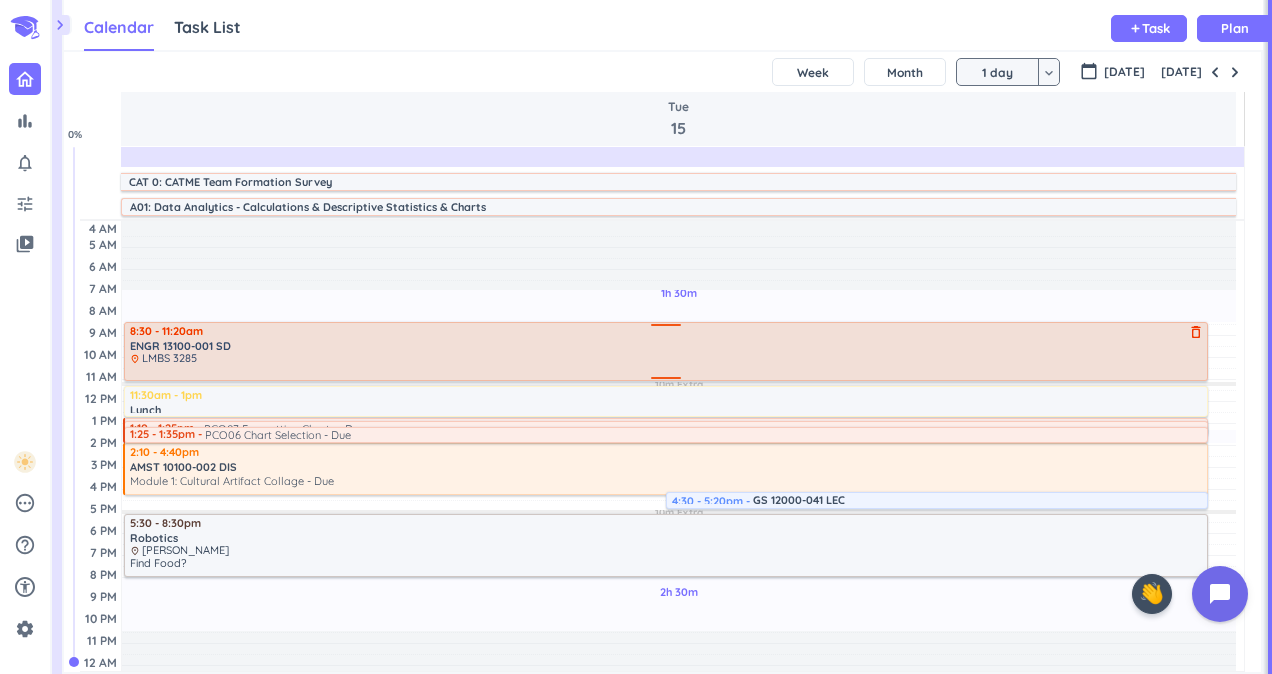 scroll, scrollTop: 0, scrollLeft: 0, axis: both 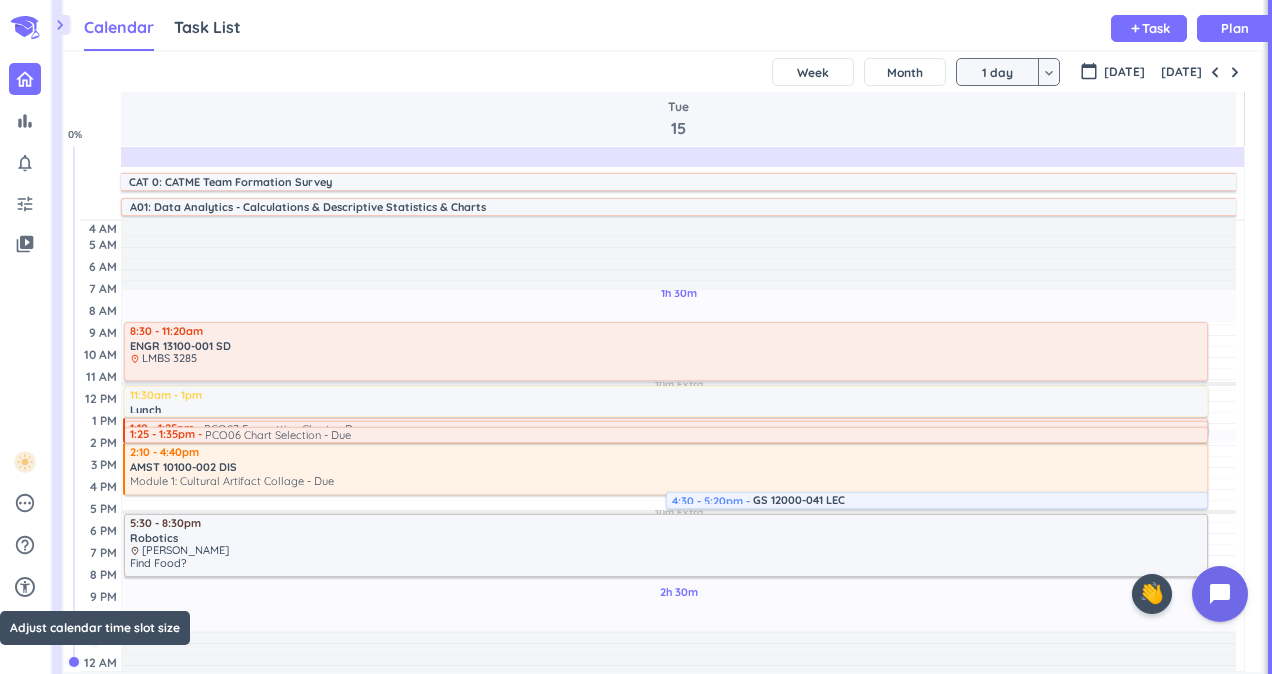 click at bounding box center [74, 662] 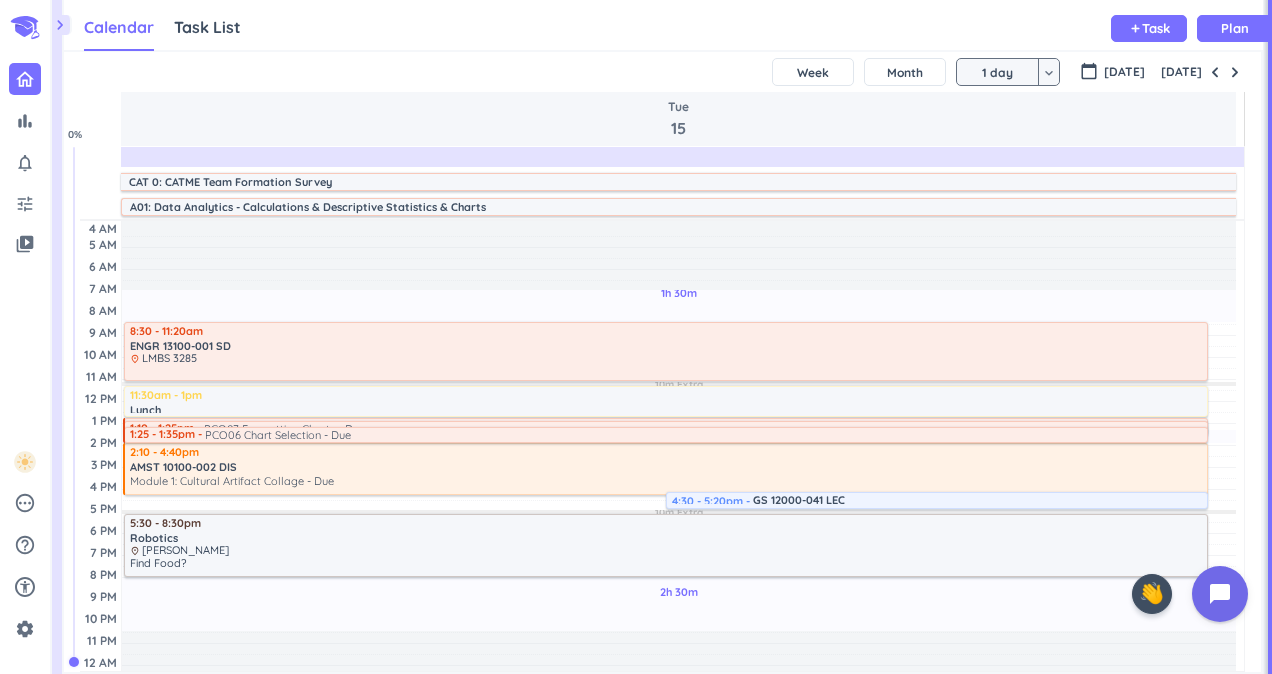 click at bounding box center (75, 404) 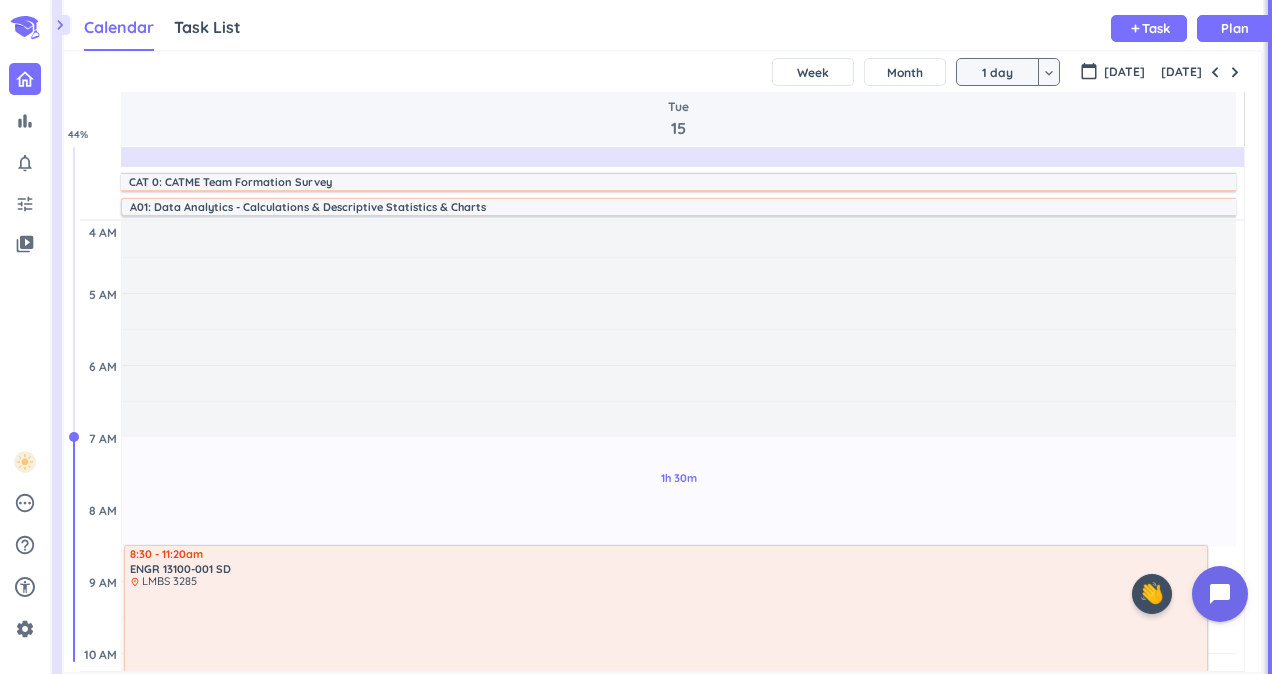 drag, startPoint x: 76, startPoint y: 434, endPoint x: 68, endPoint y: 402, distance: 32.984844 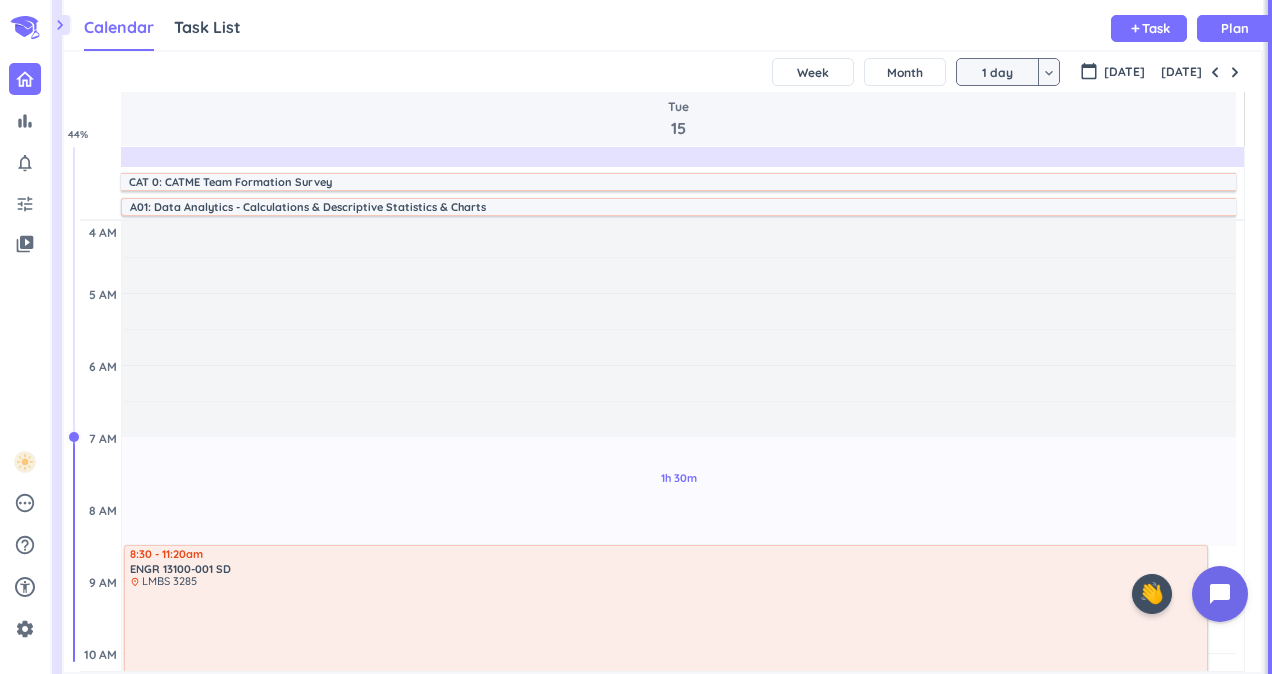 click at bounding box center (75, 404) 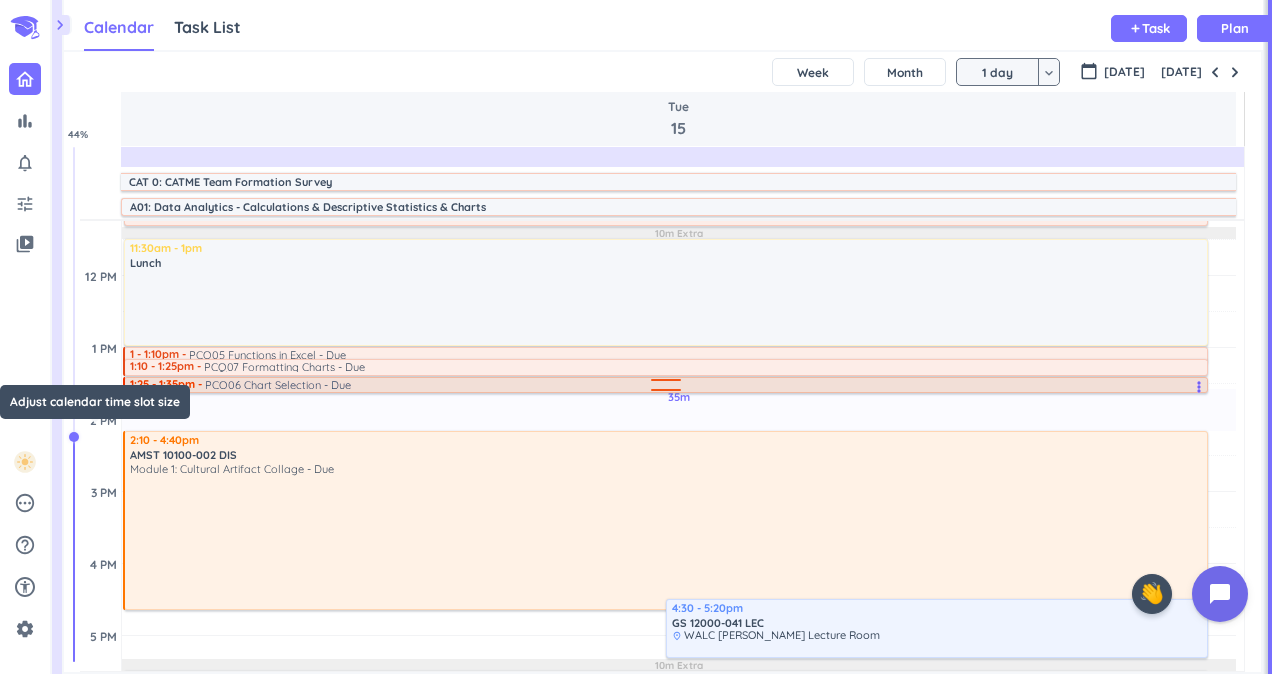scroll, scrollTop: 526, scrollLeft: 0, axis: vertical 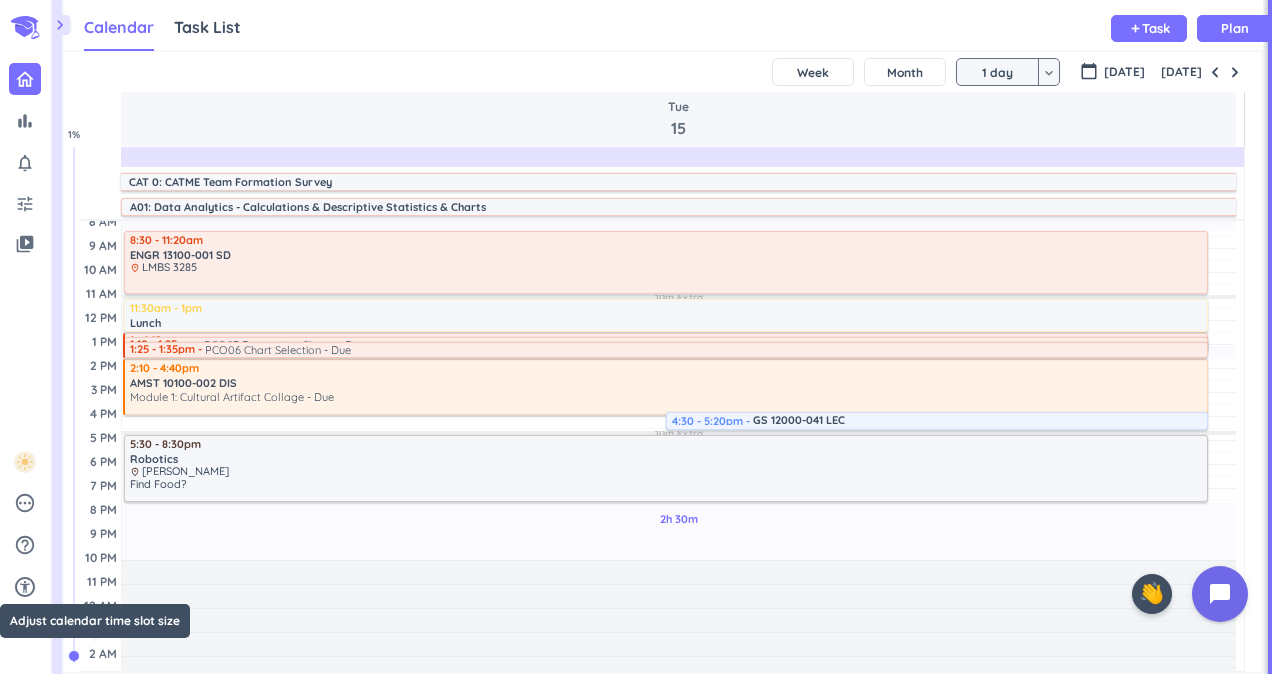 drag, startPoint x: 72, startPoint y: 436, endPoint x: 74, endPoint y: 656, distance: 220.0091 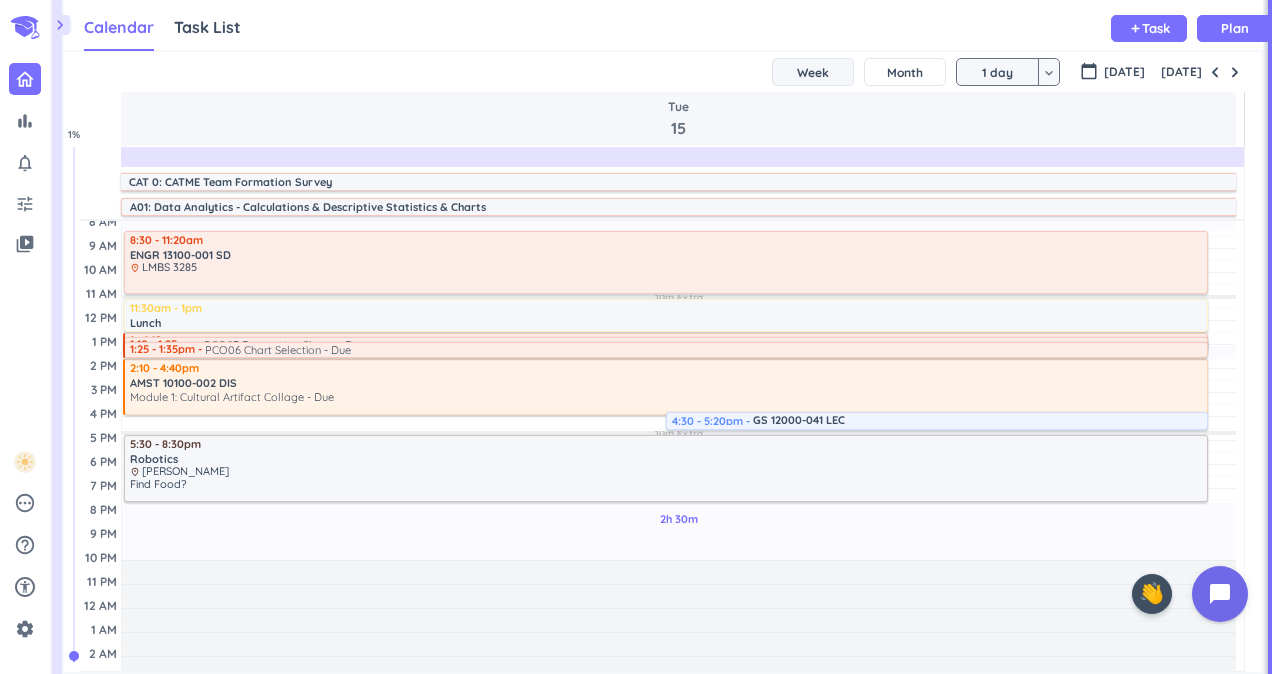 click on "Week" at bounding box center (813, 72) 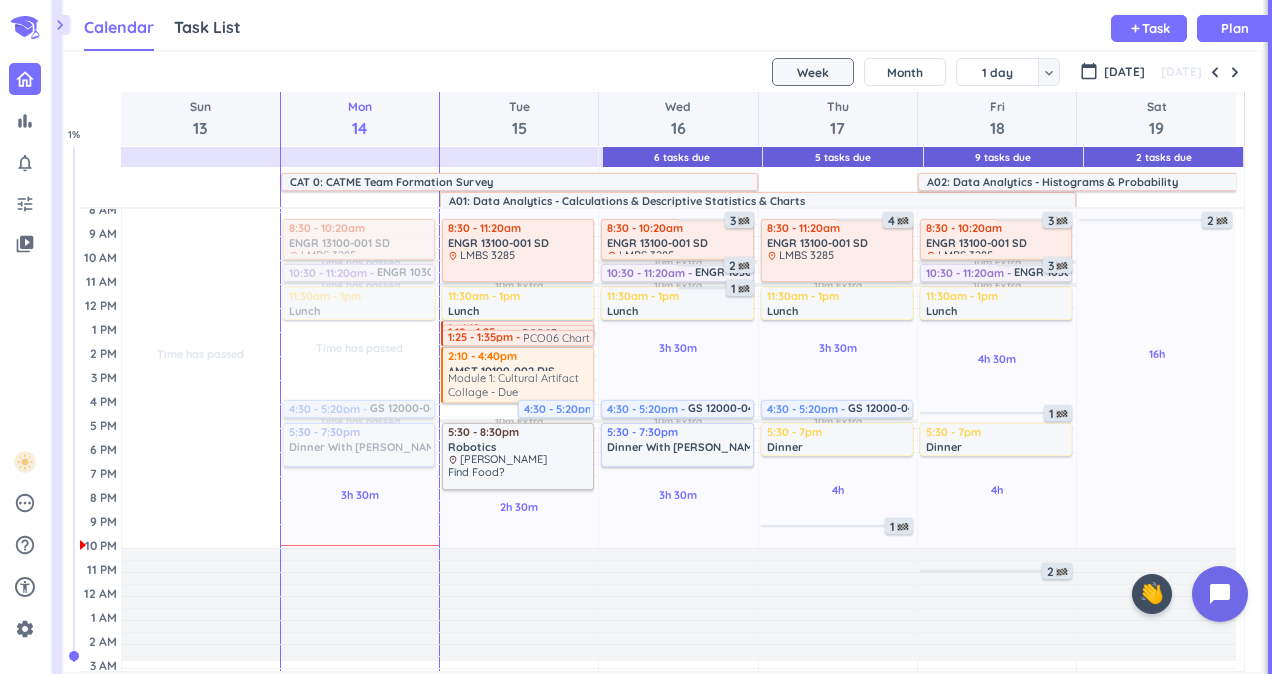 scroll, scrollTop: 85, scrollLeft: 0, axis: vertical 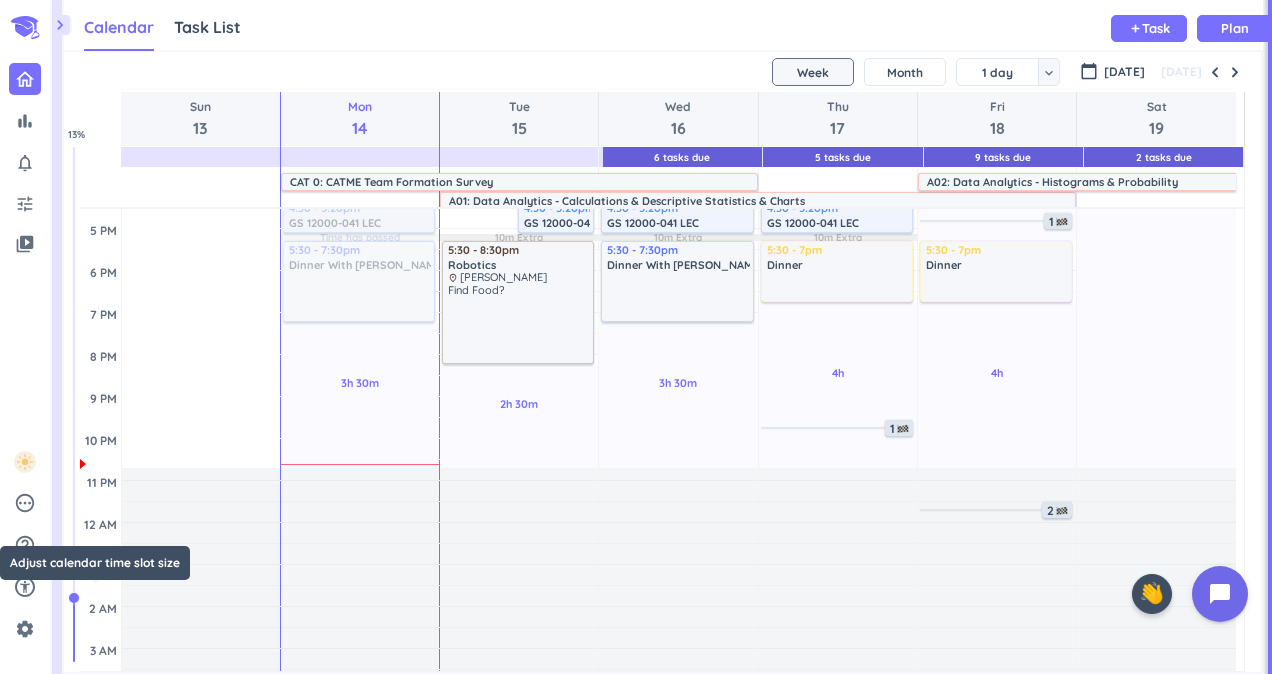 drag, startPoint x: 76, startPoint y: 654, endPoint x: 90, endPoint y: 593, distance: 62.58594 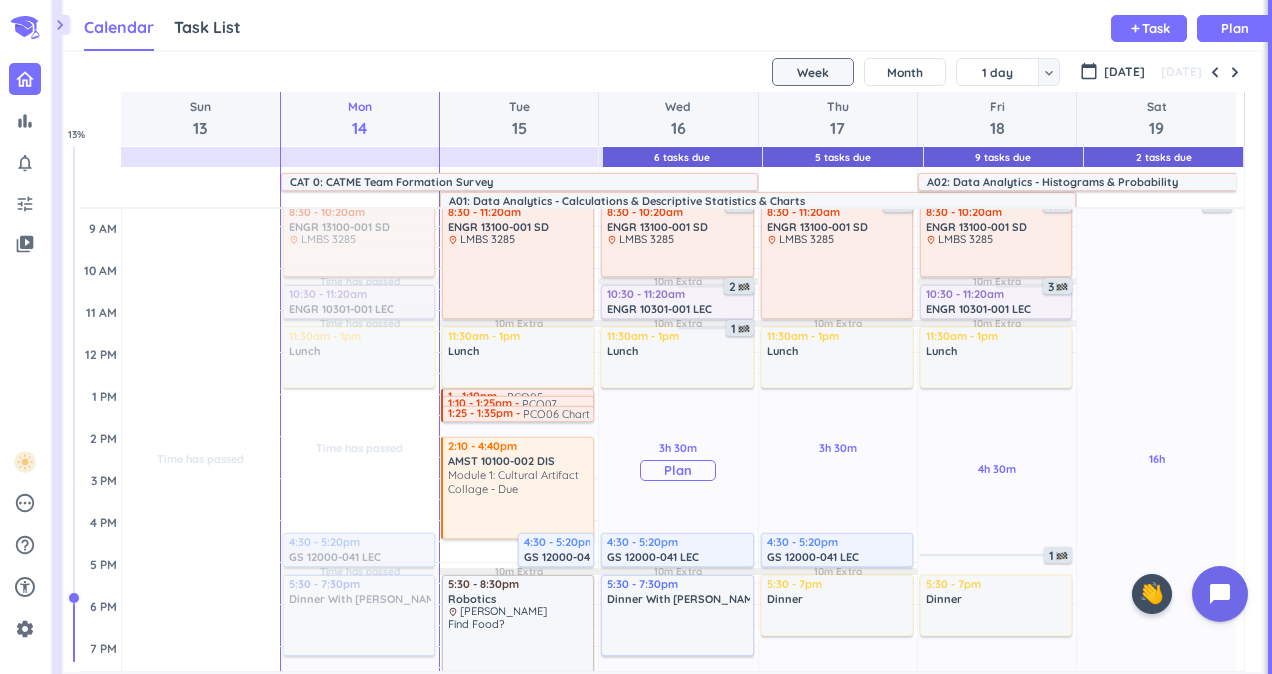 scroll, scrollTop: 190, scrollLeft: 0, axis: vertical 